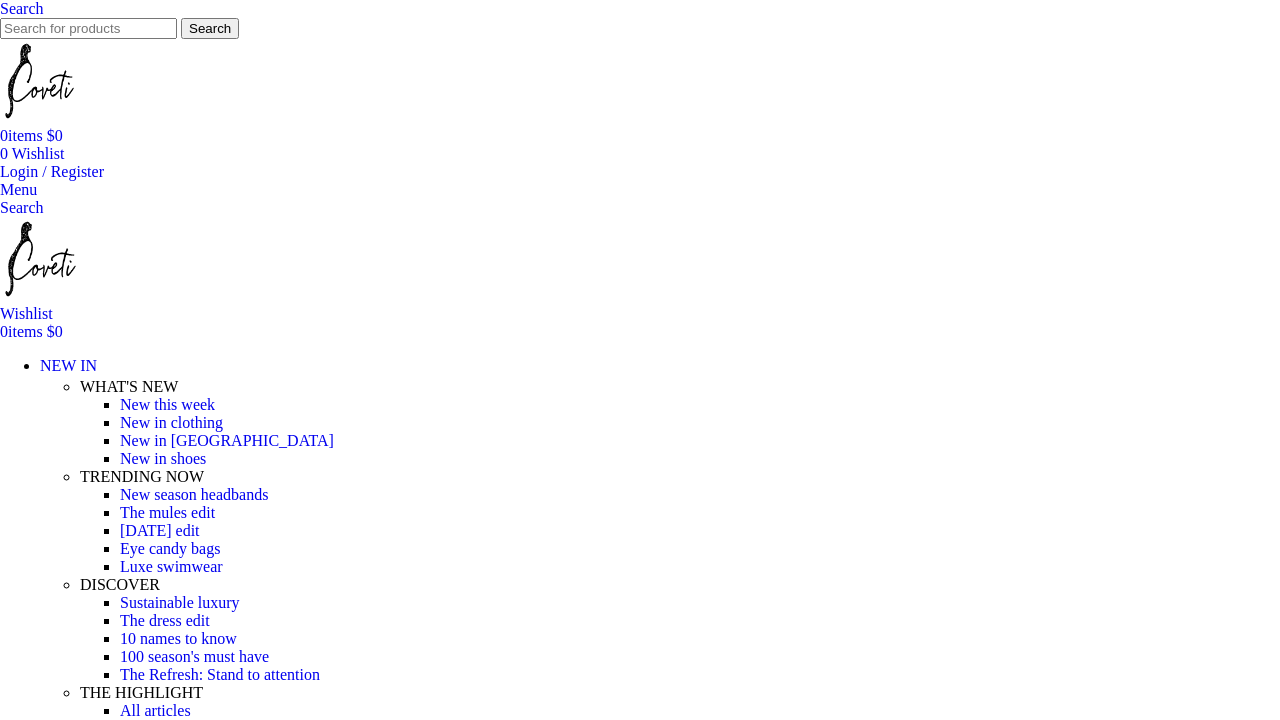 scroll, scrollTop: 407, scrollLeft: 0, axis: vertical 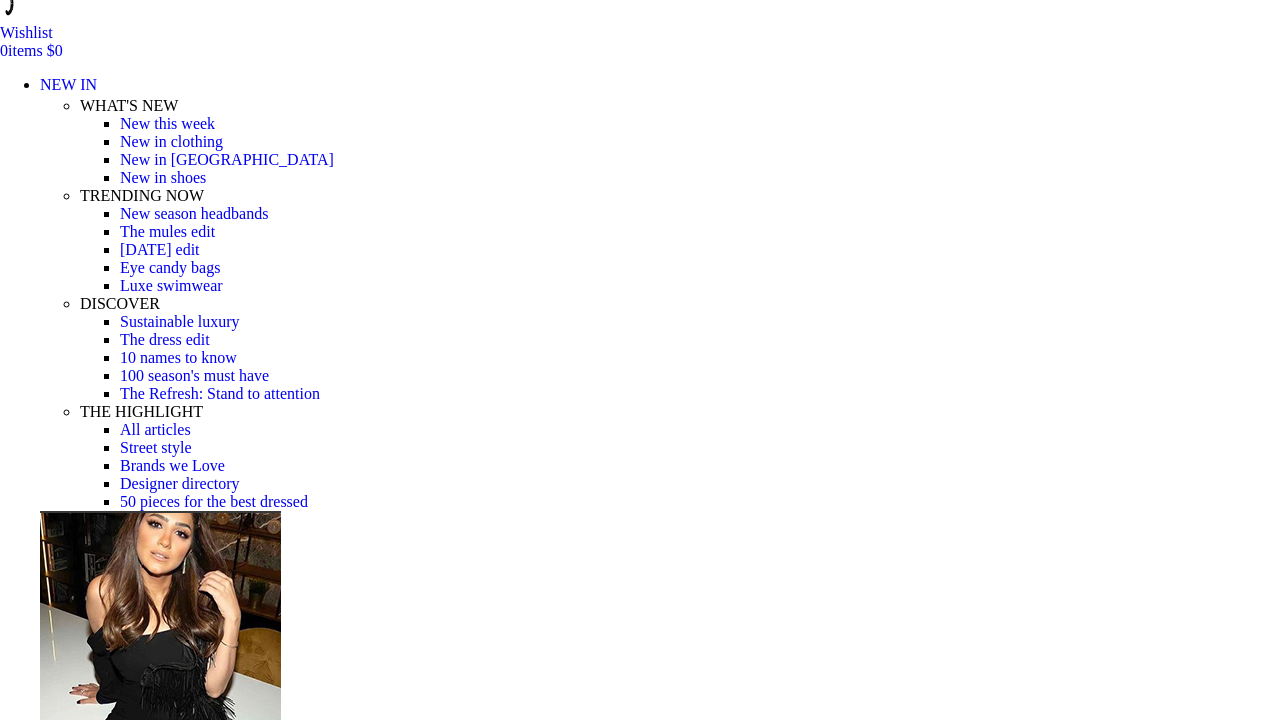 click at bounding box center (310, 17976) 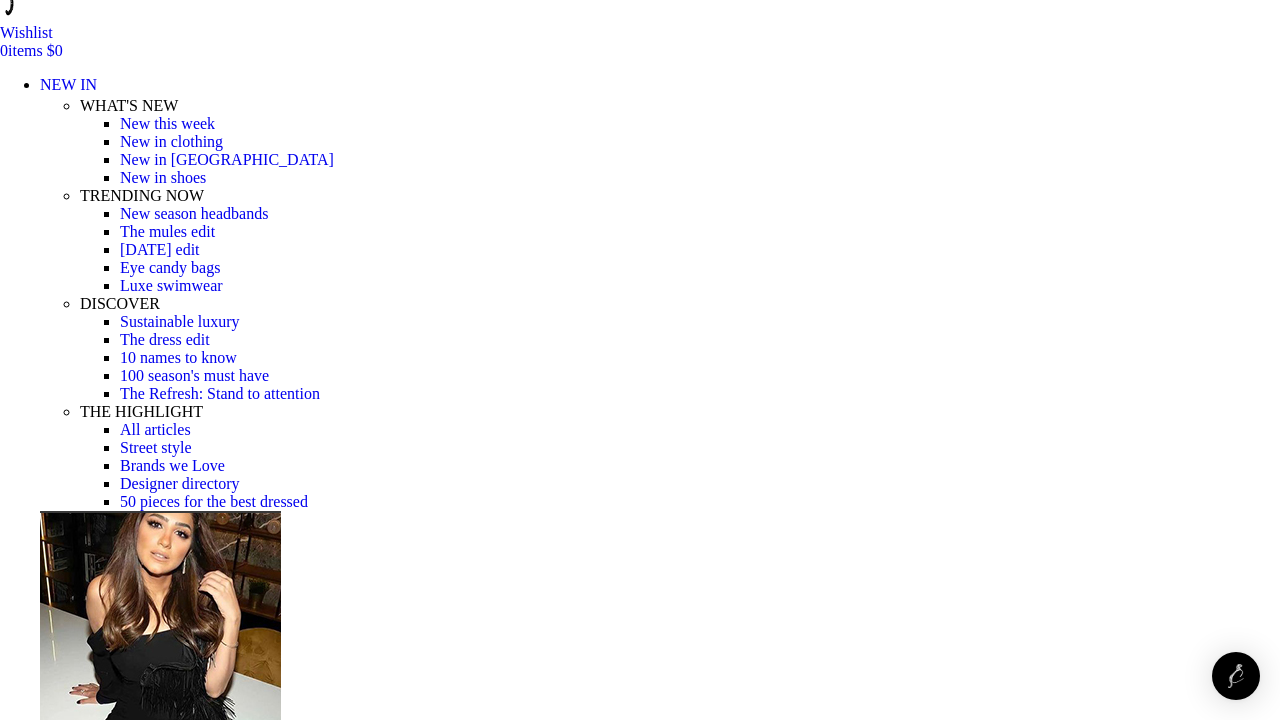 click at bounding box center (310, 18103) 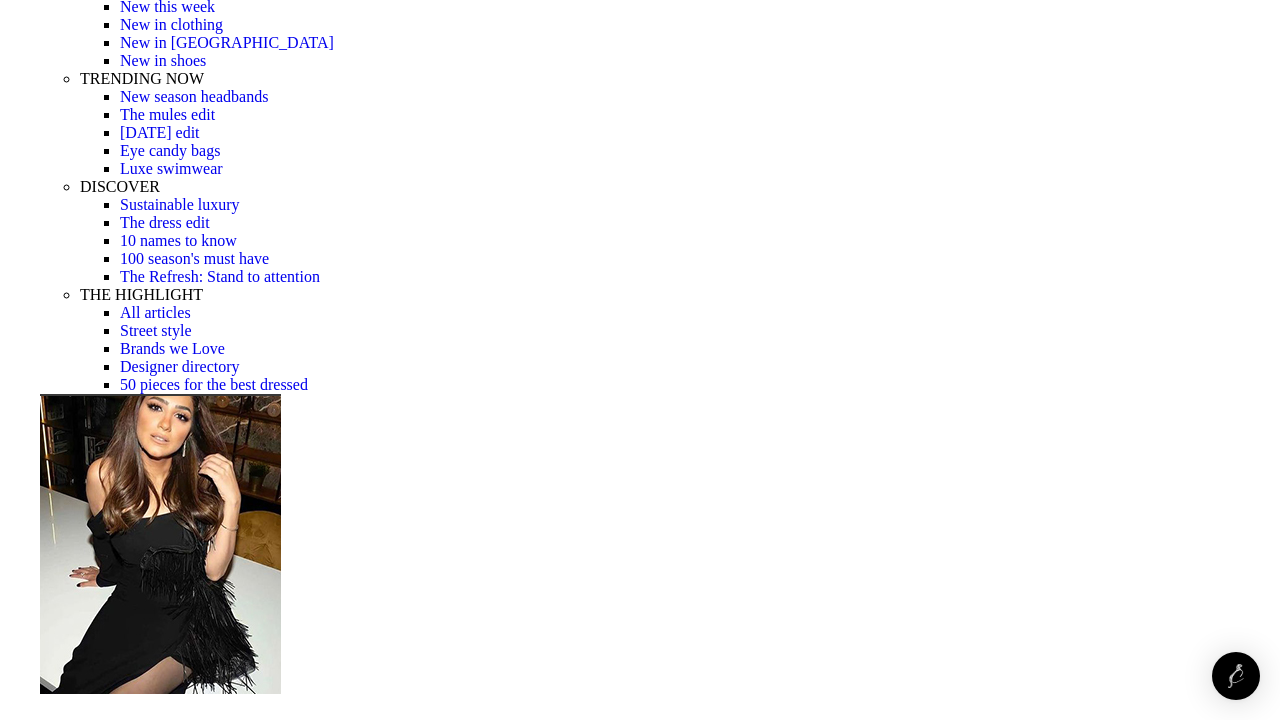 scroll, scrollTop: 450, scrollLeft: 0, axis: vertical 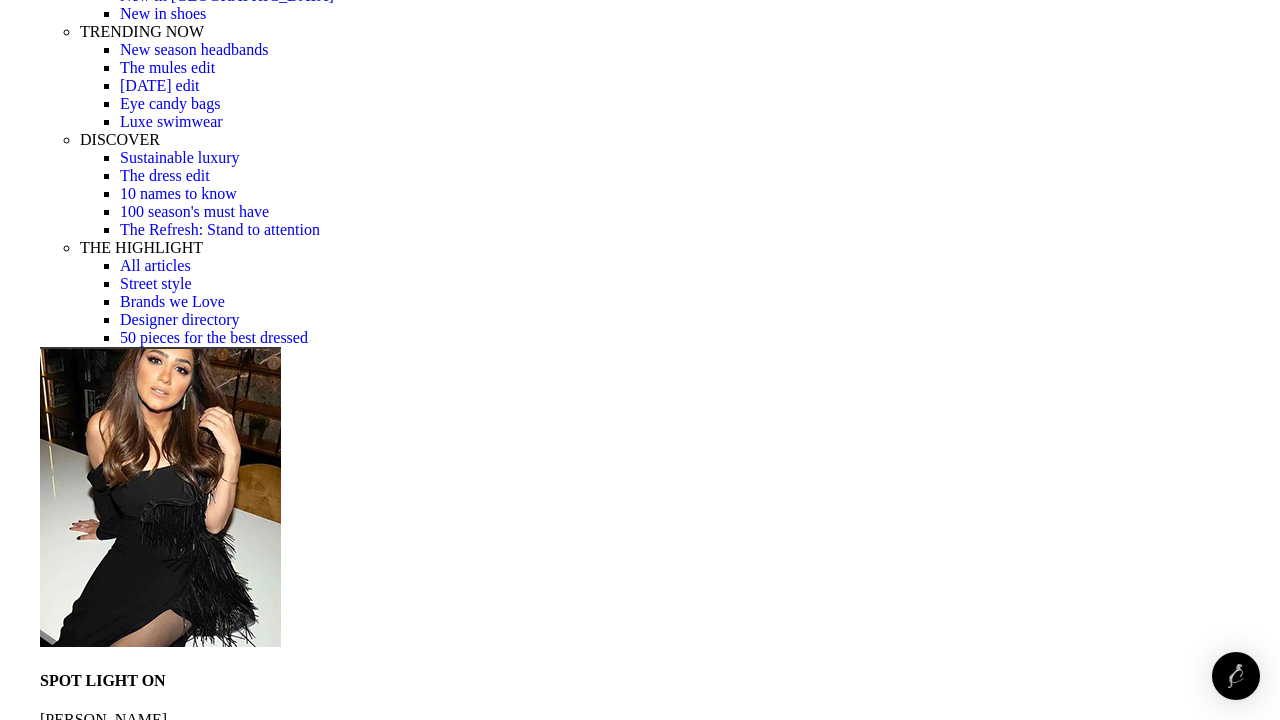 click at bounding box center [310, 18192] 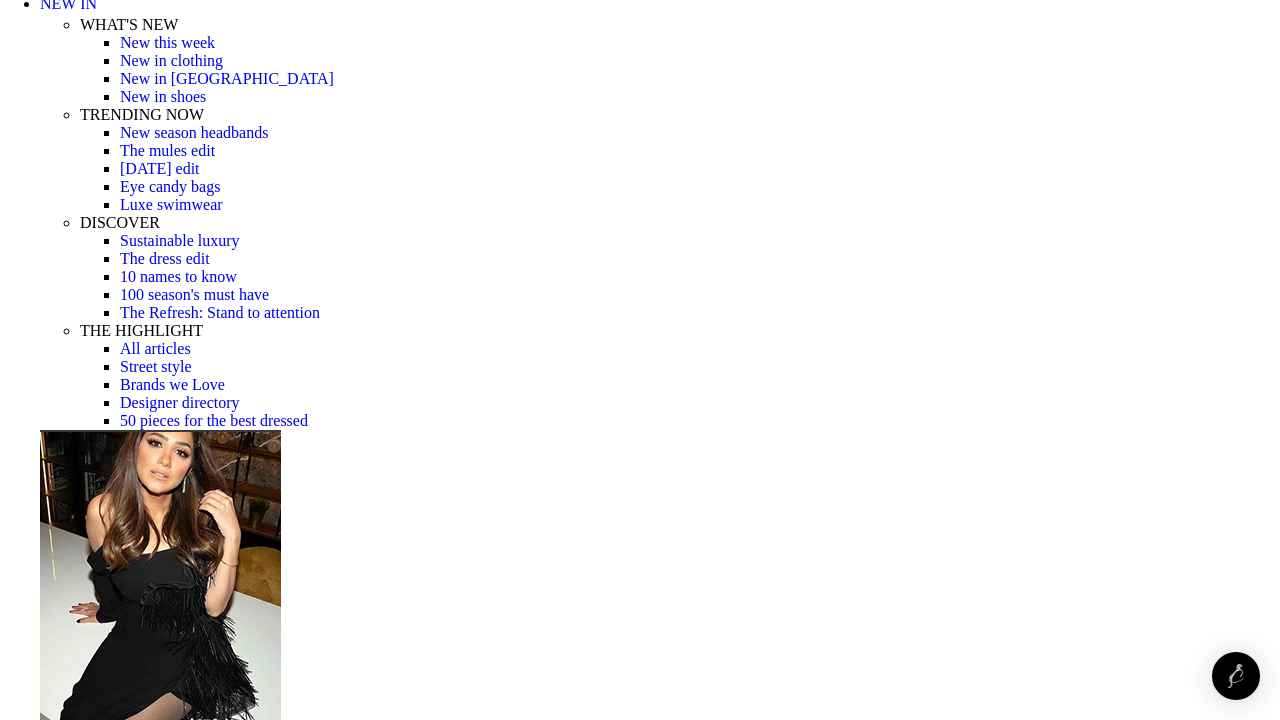 scroll, scrollTop: 368, scrollLeft: 0, axis: vertical 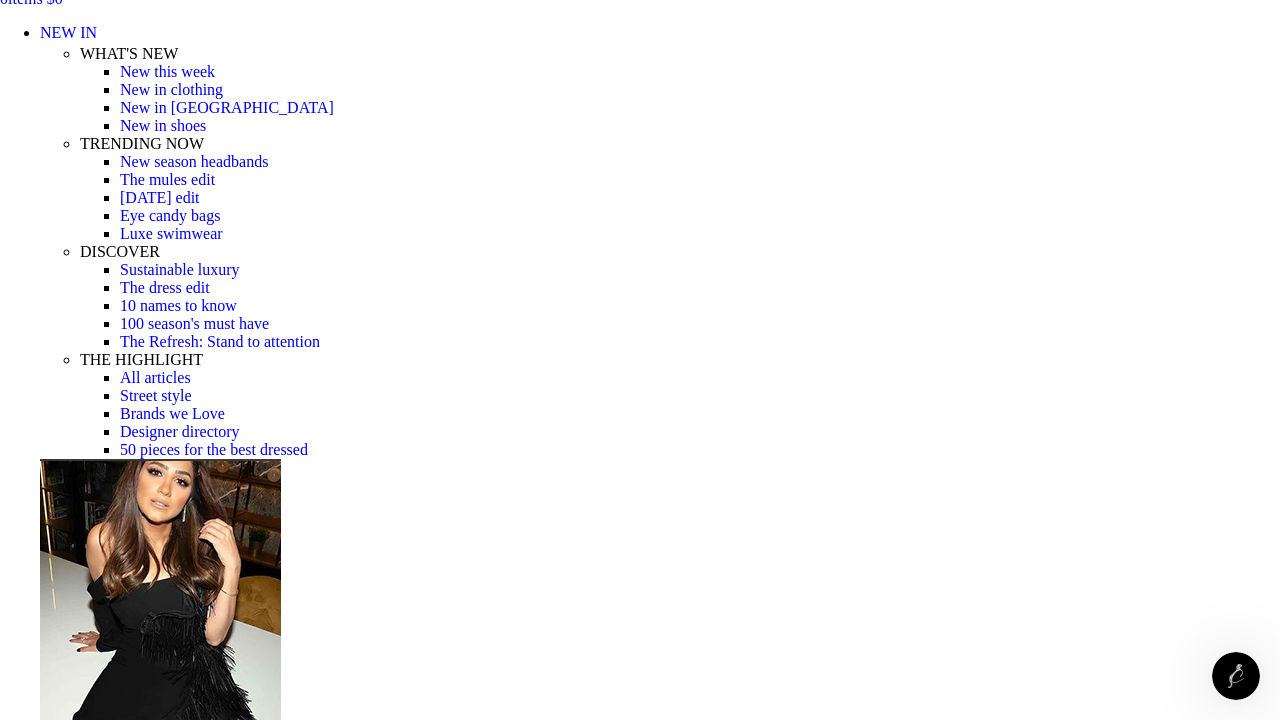 click at bounding box center [-2002, 22281] 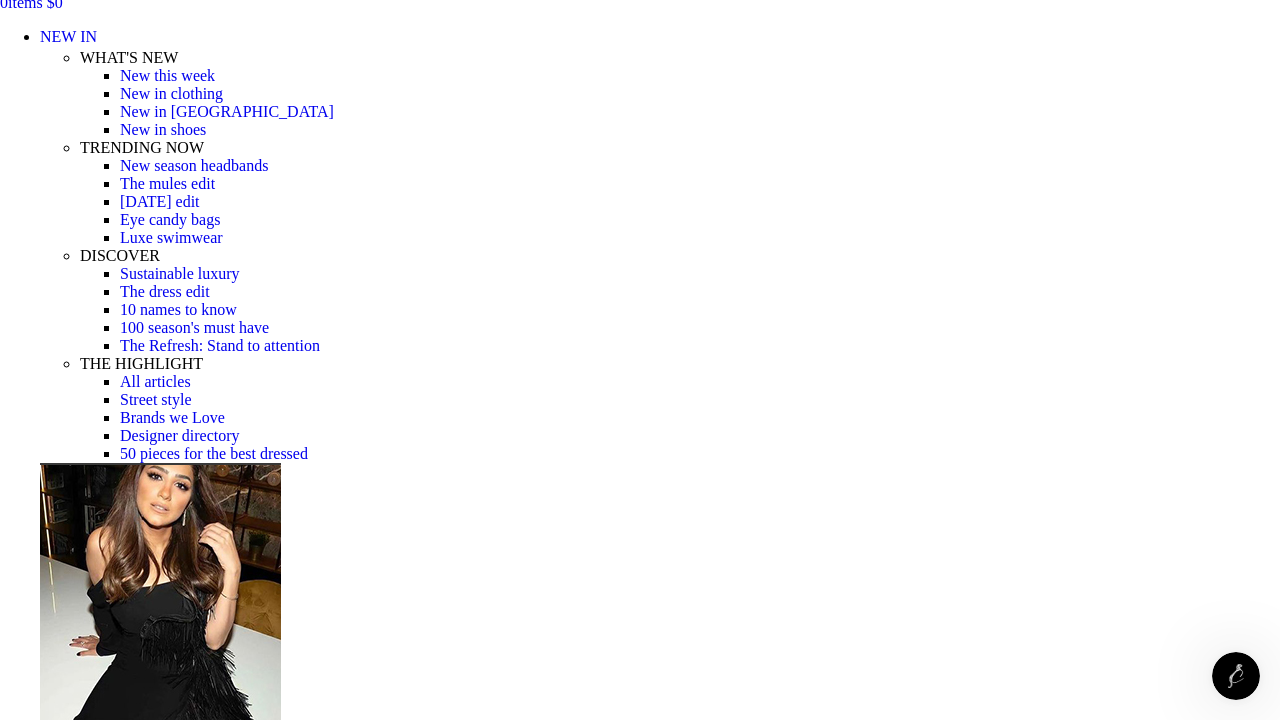 scroll, scrollTop: 214, scrollLeft: 0, axis: vertical 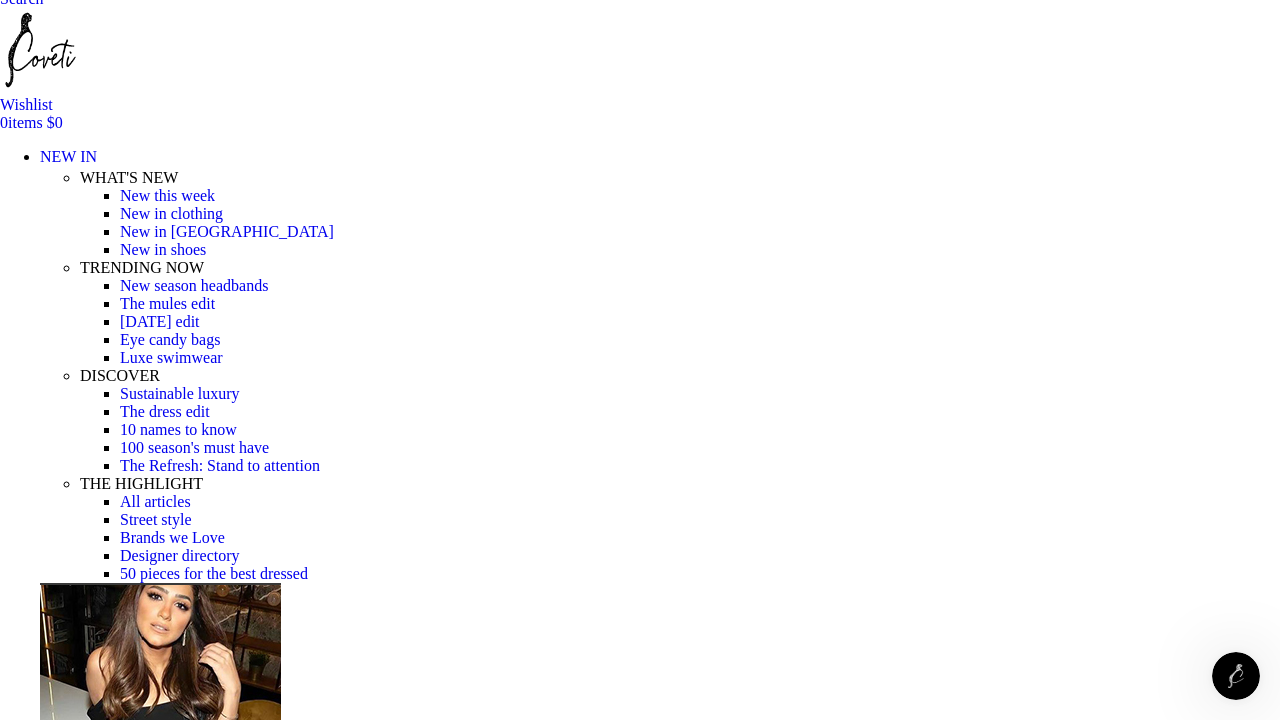 click at bounding box center (310, 18301) 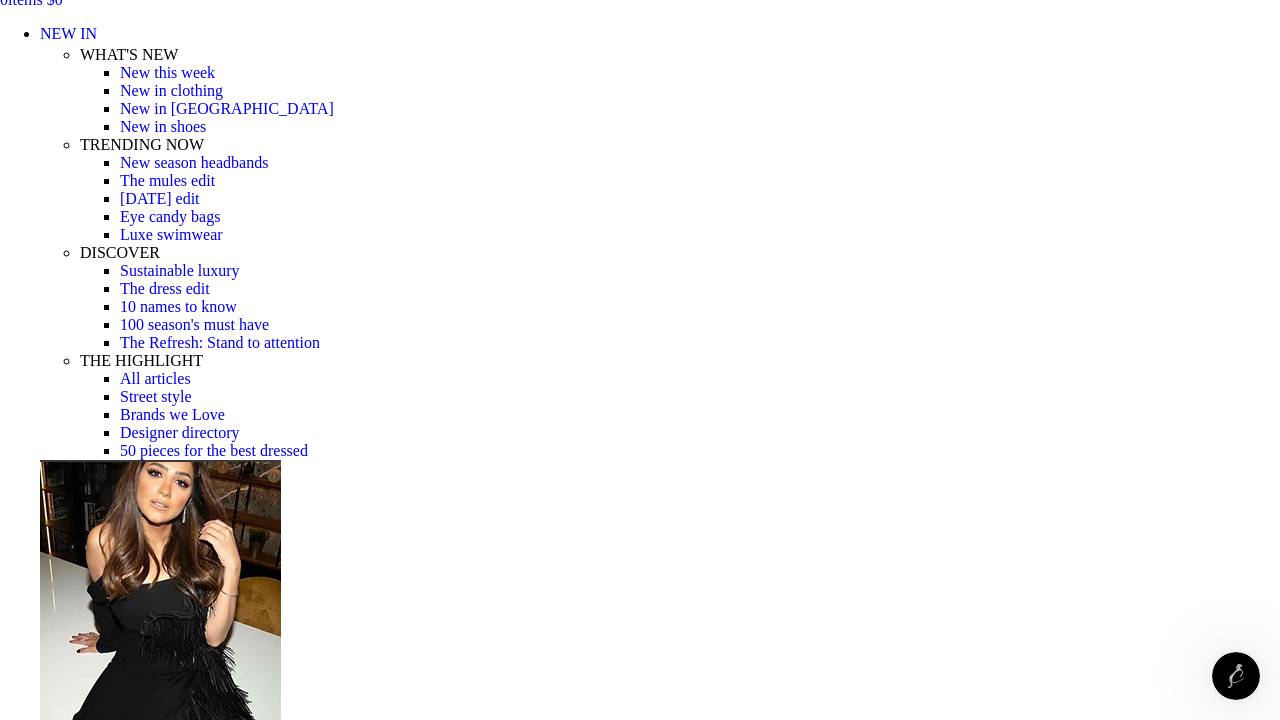 scroll, scrollTop: 339, scrollLeft: 0, axis: vertical 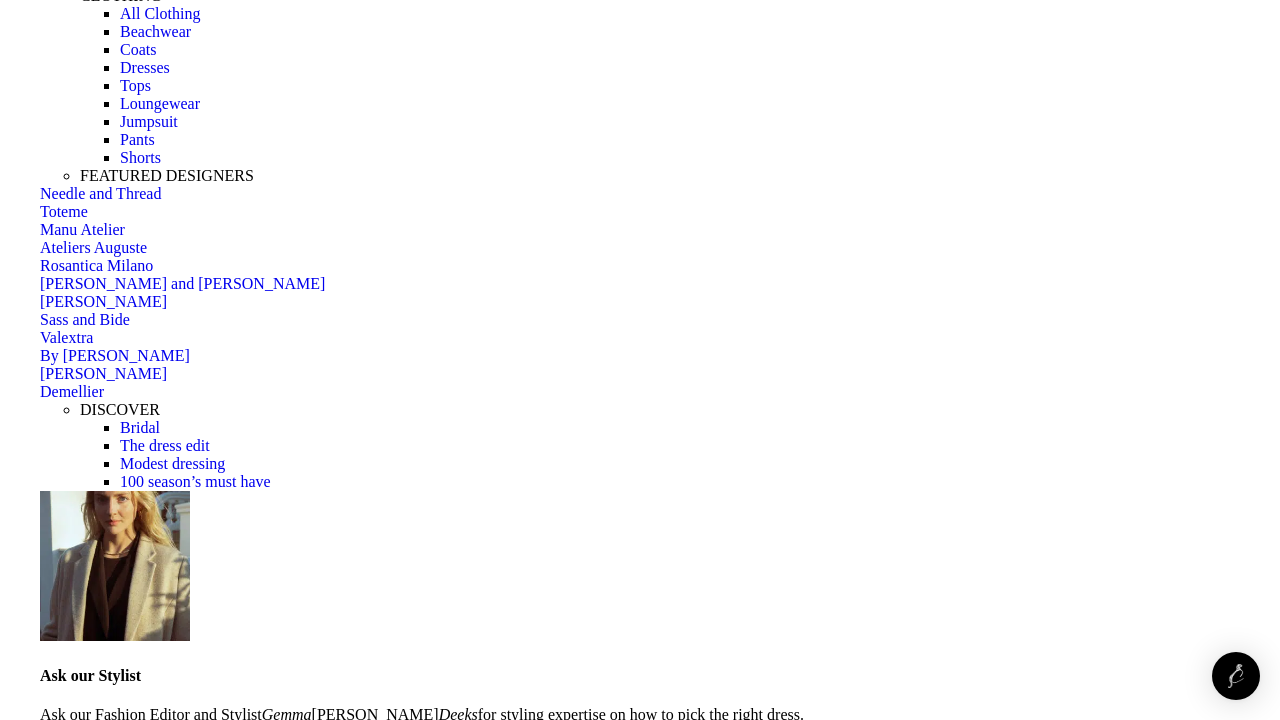 click on "2" at bounding box center [44, 52054] 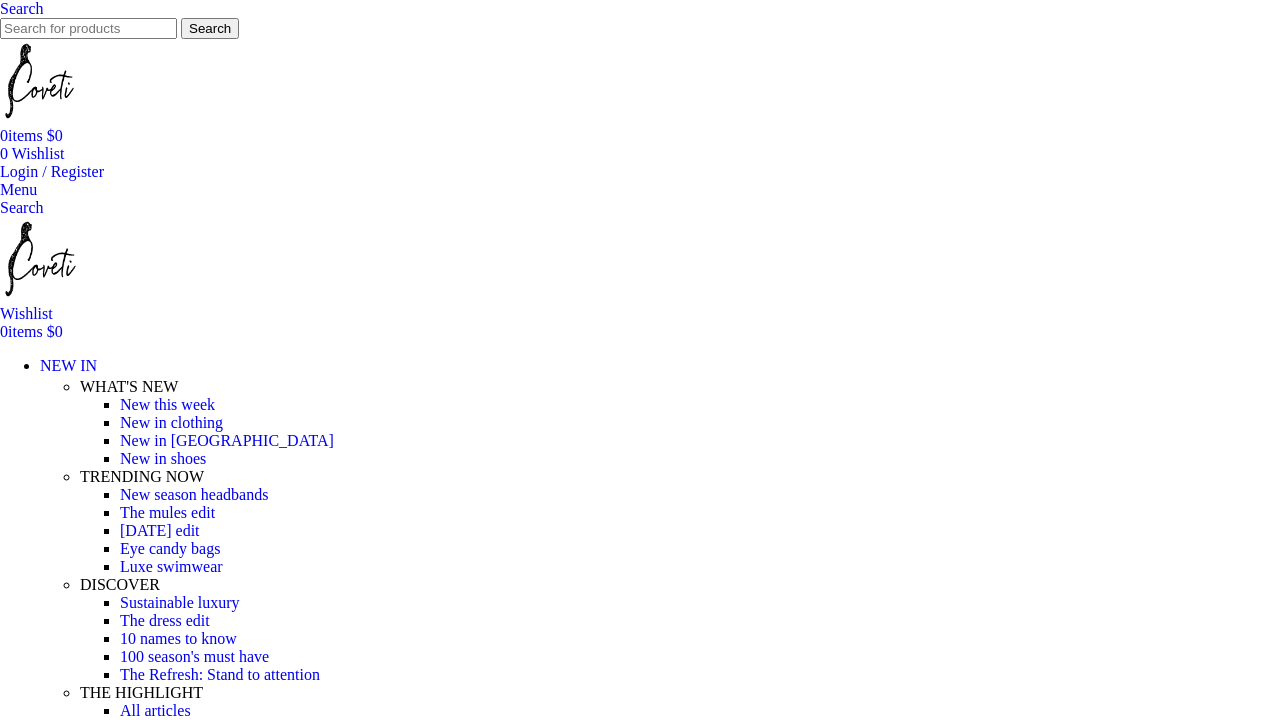 scroll, scrollTop: 0, scrollLeft: 0, axis: both 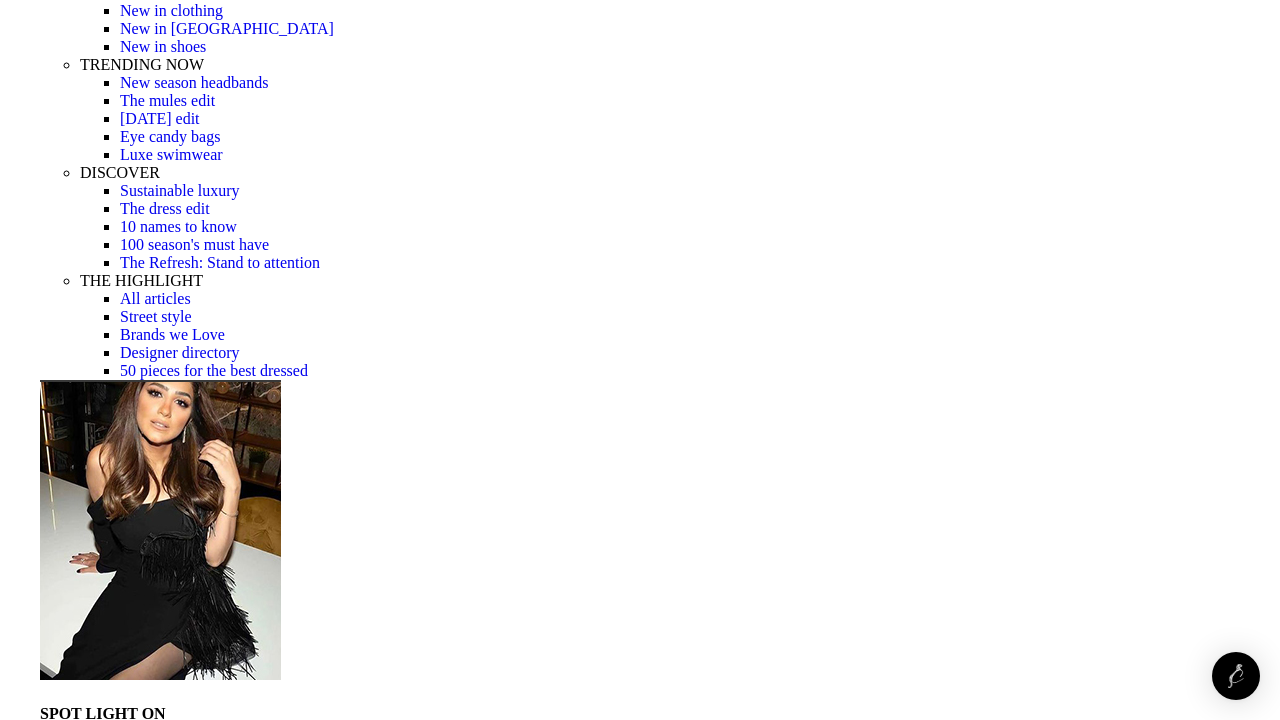 click at bounding box center [310, 17972] 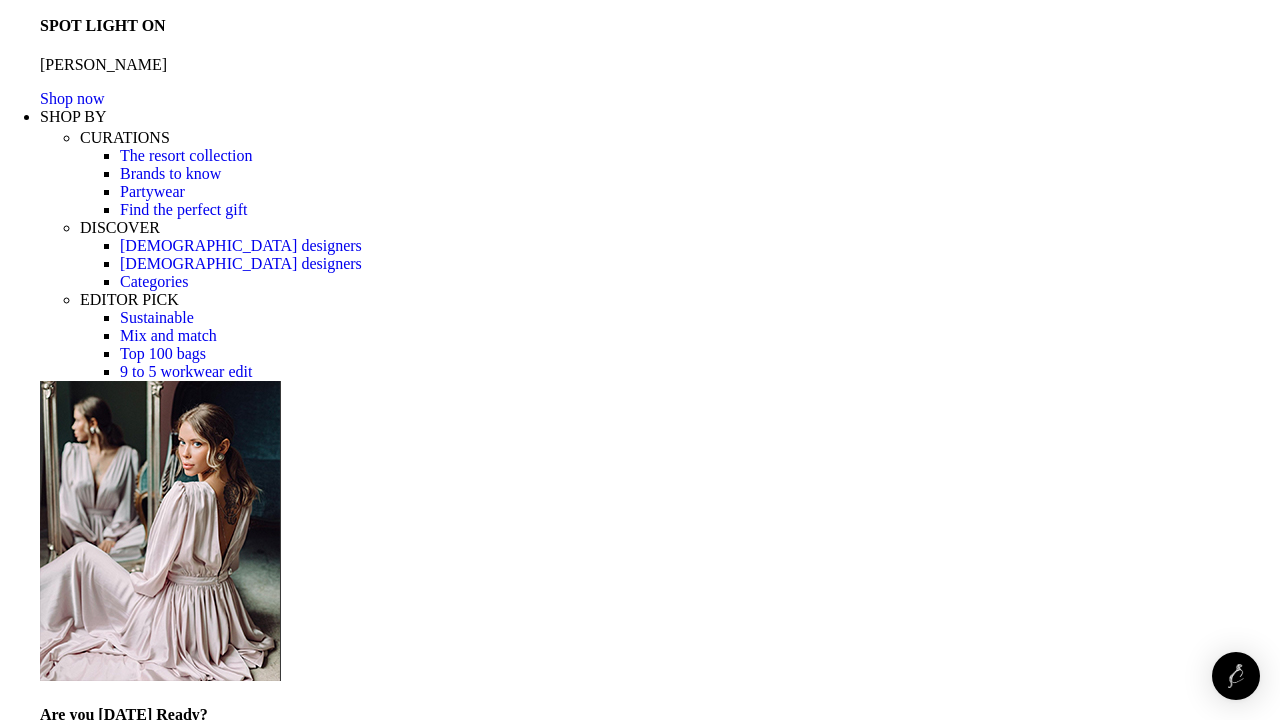 scroll, scrollTop: 1189, scrollLeft: 0, axis: vertical 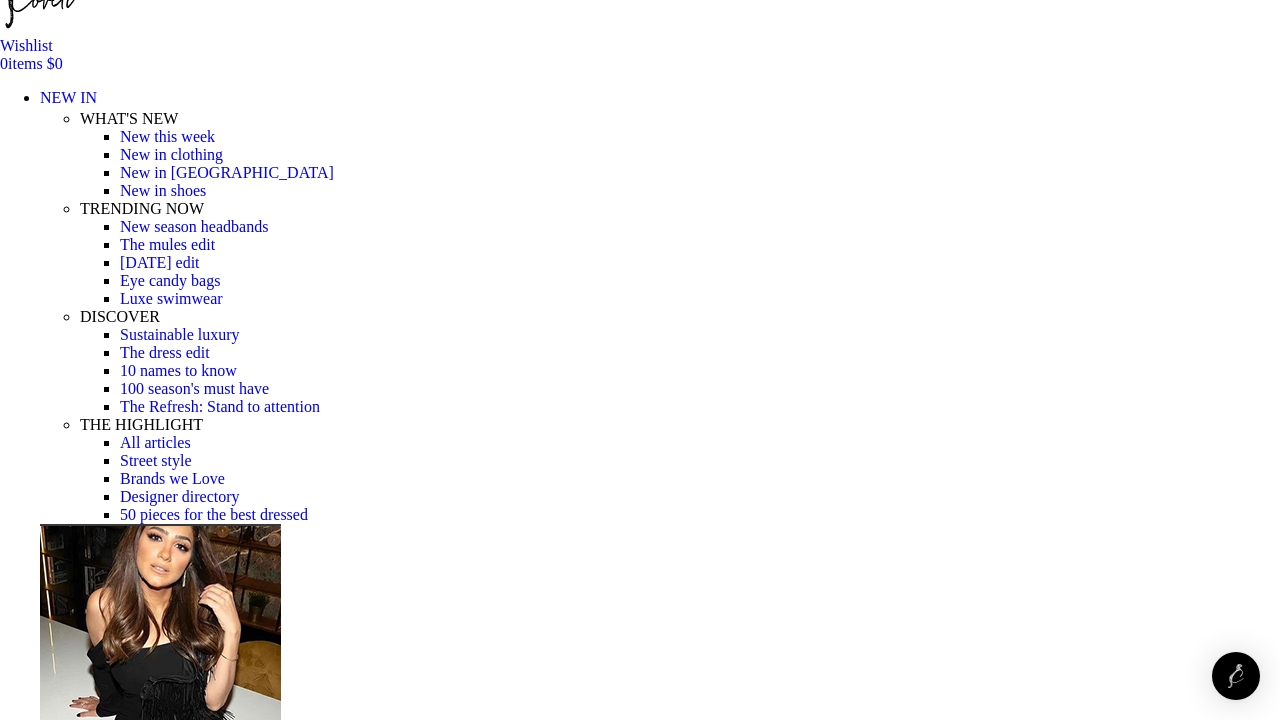 click at bounding box center [310, 17989] 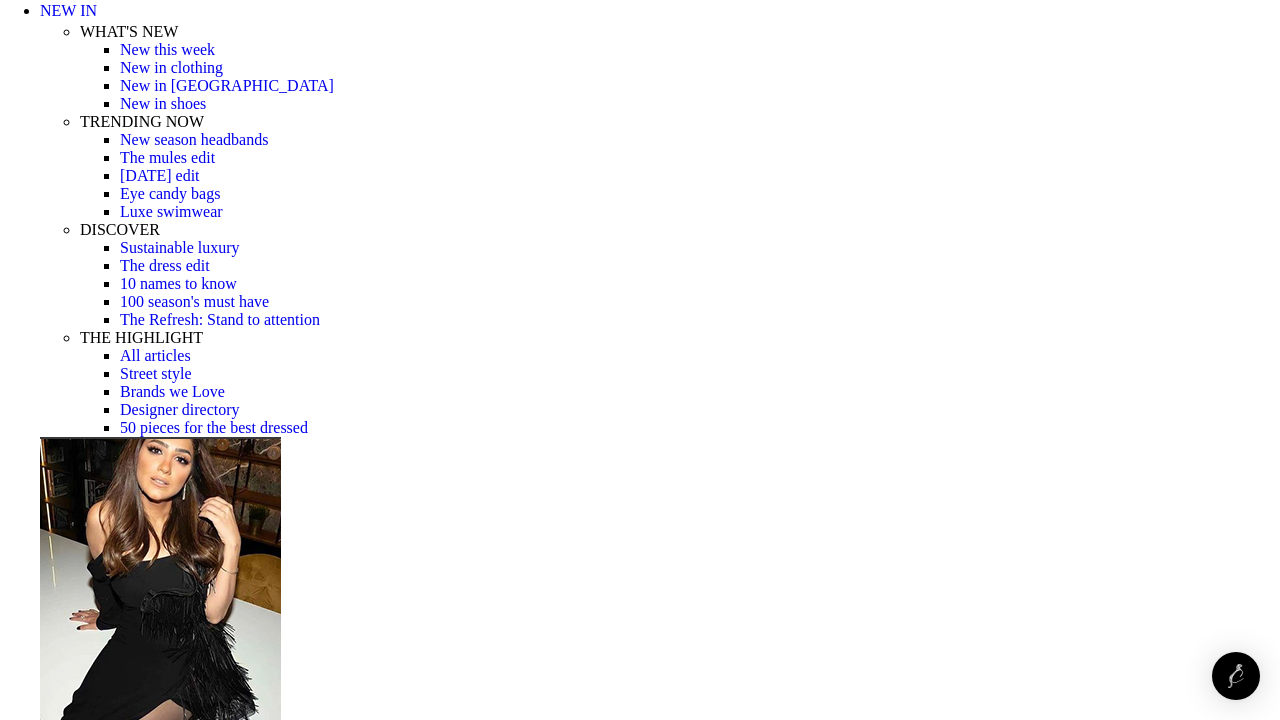 scroll, scrollTop: 362, scrollLeft: 0, axis: vertical 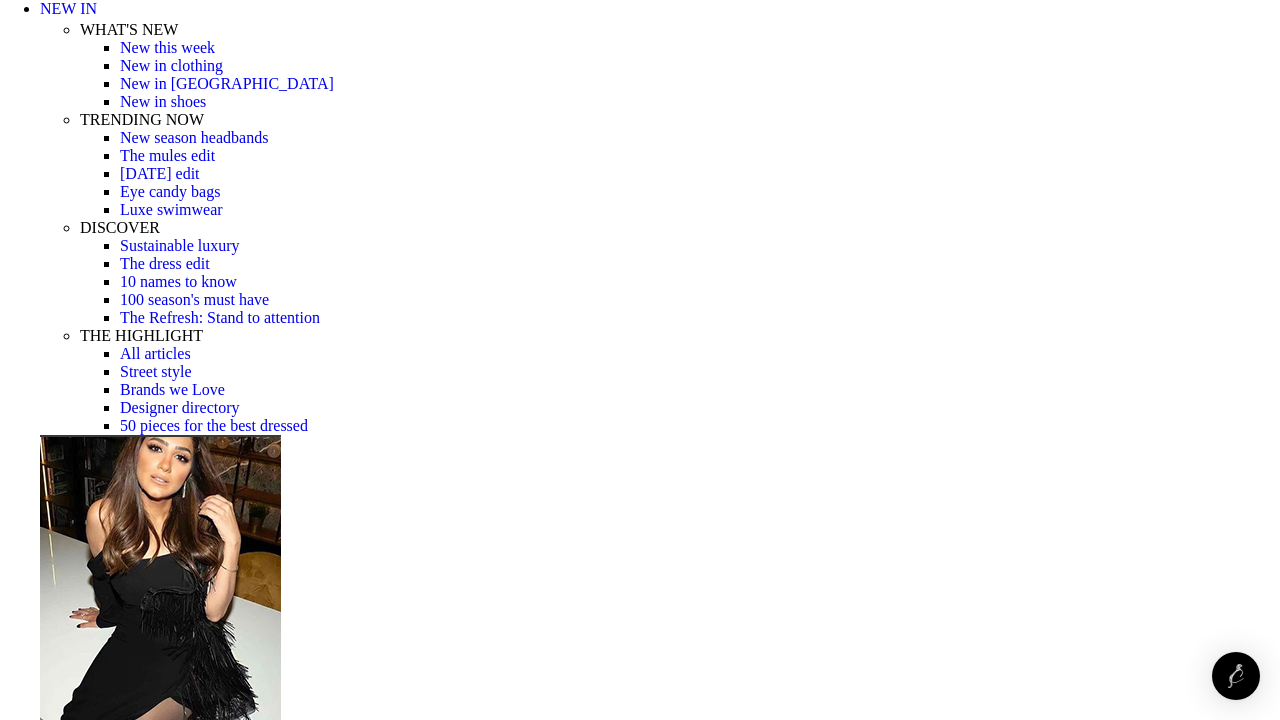 click at bounding box center [310, 18280] 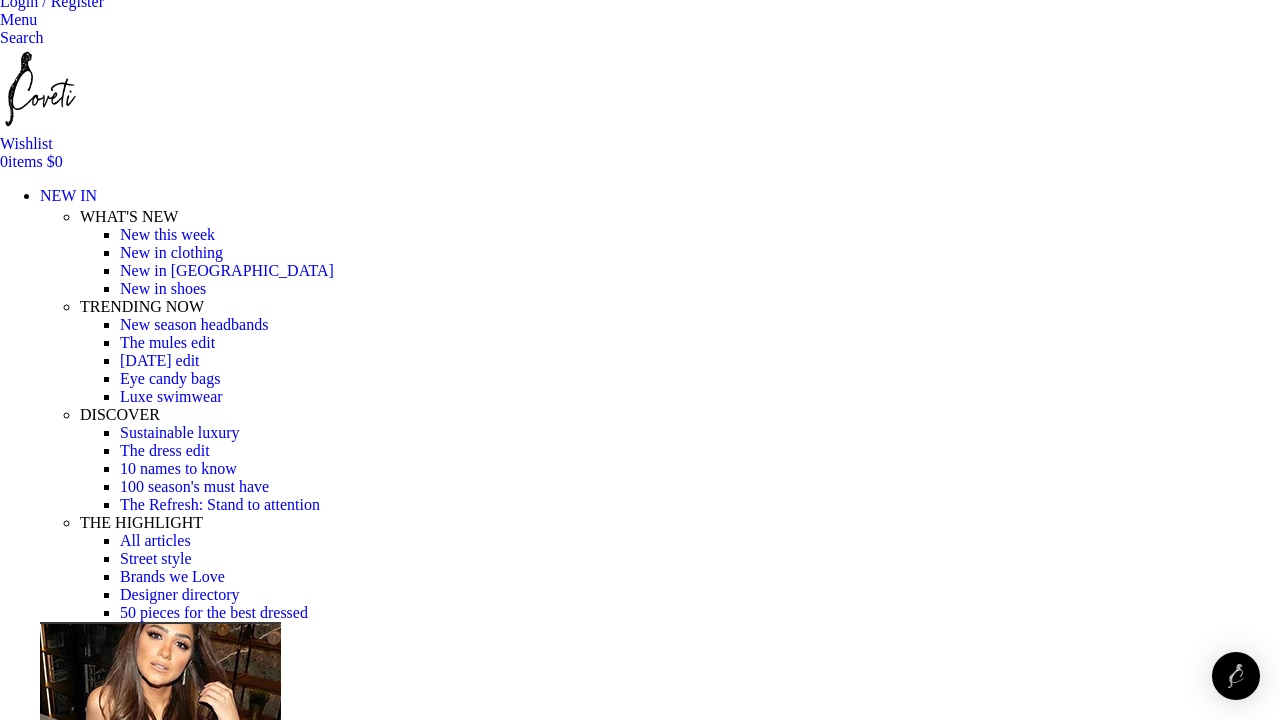scroll, scrollTop: 128, scrollLeft: 0, axis: vertical 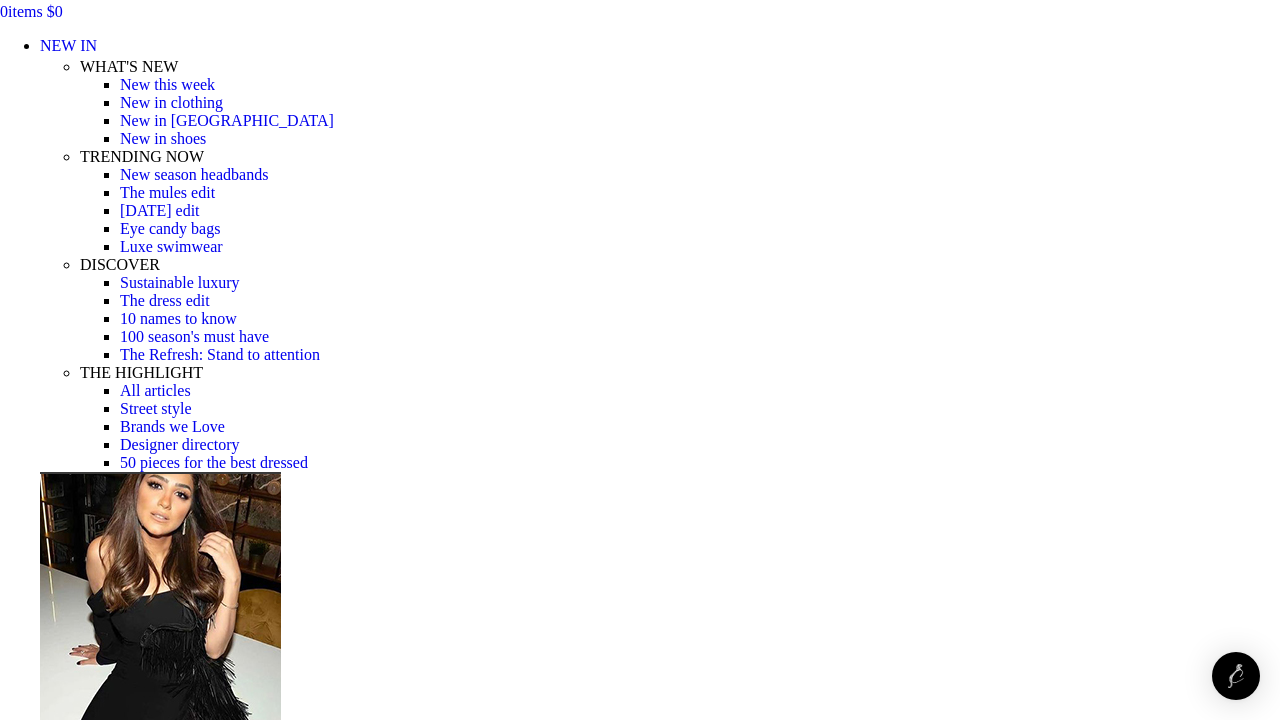 click at bounding box center (310, 18064) 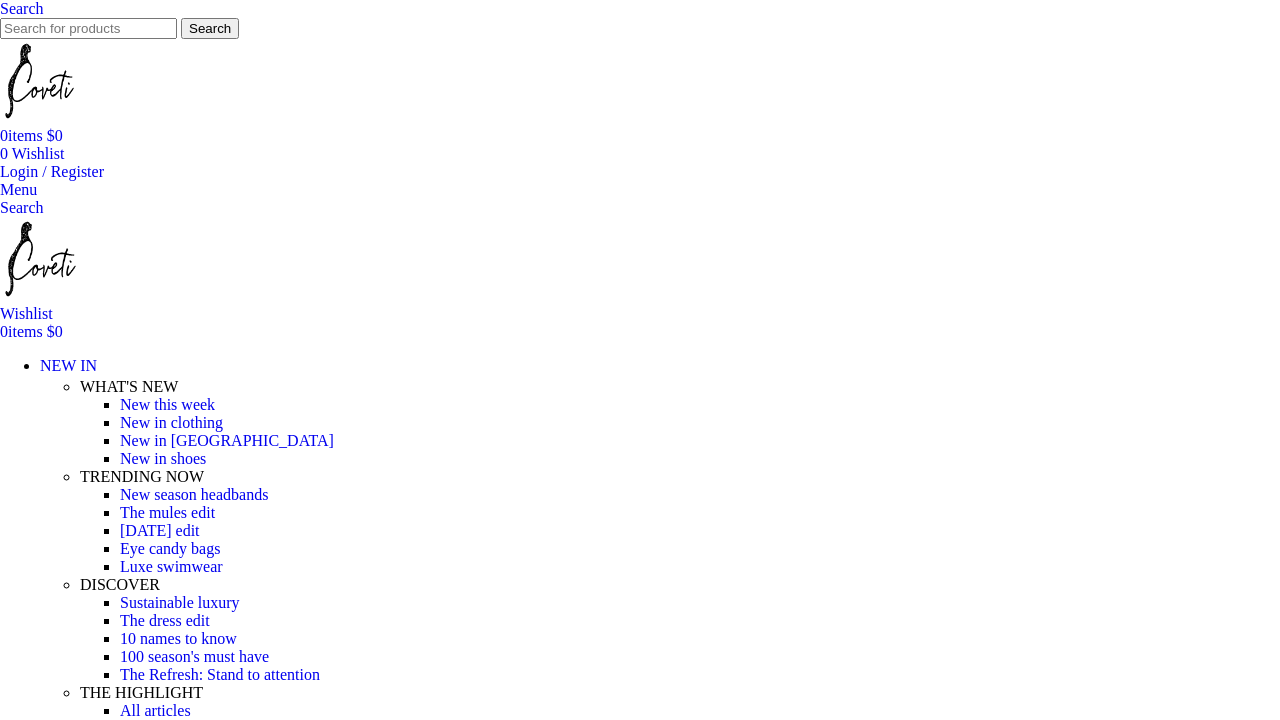 scroll, scrollTop: 0, scrollLeft: 0, axis: both 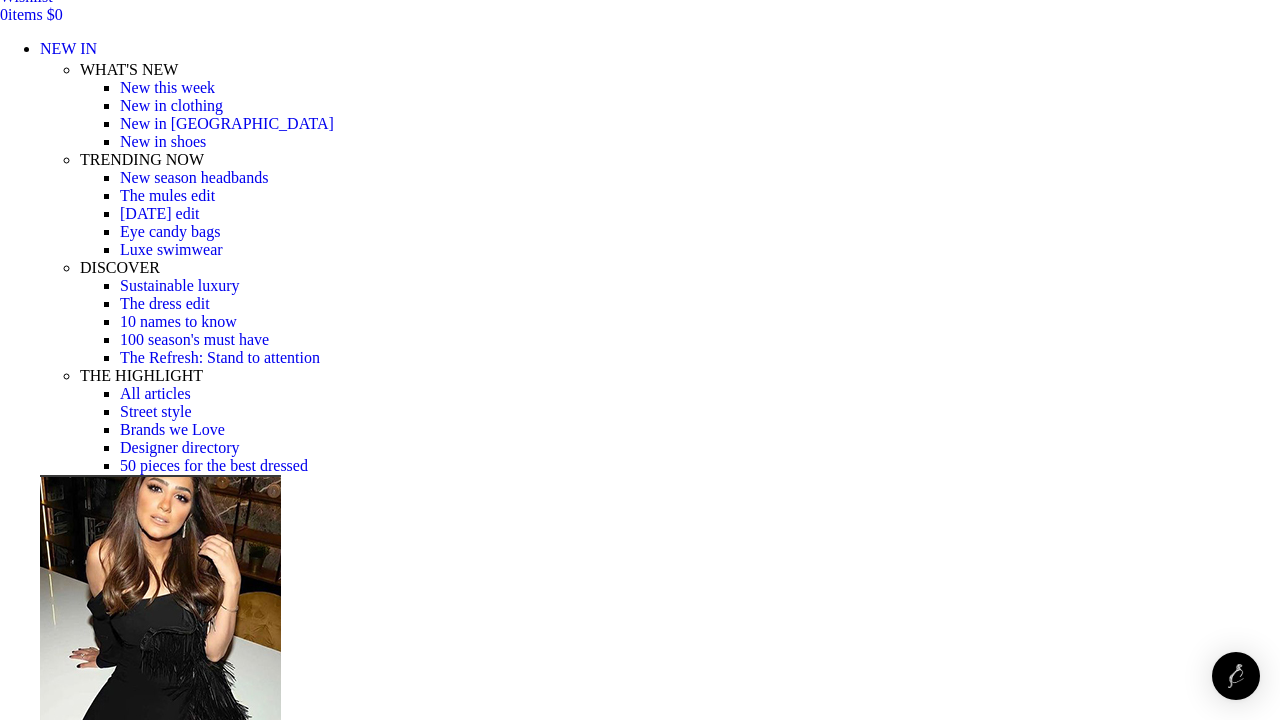 click at bounding box center [310, 18067] 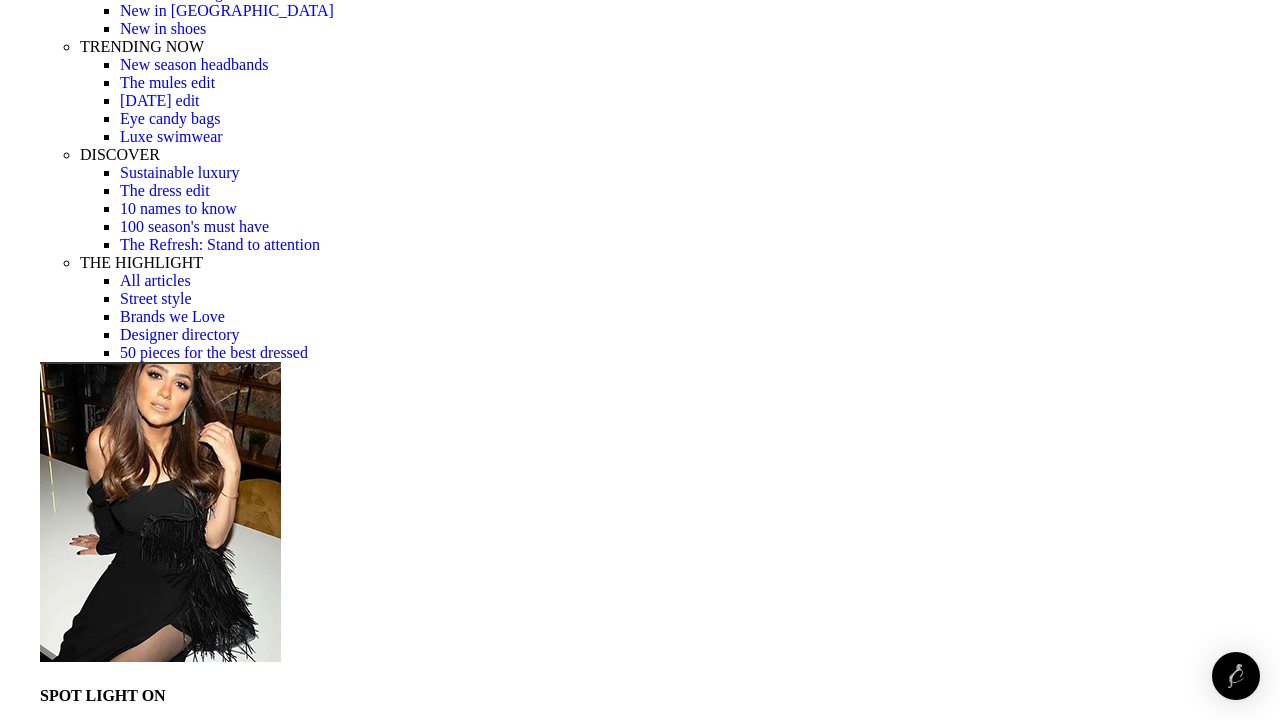 scroll, scrollTop: 358, scrollLeft: 0, axis: vertical 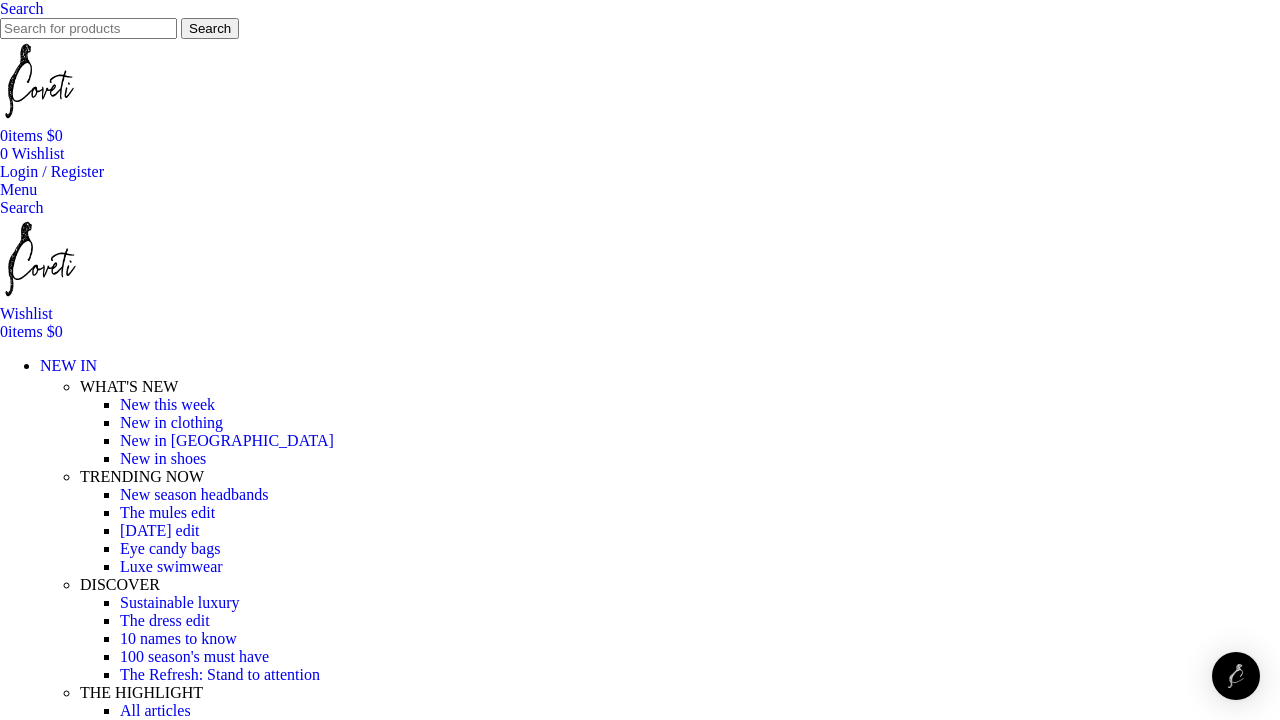 click on "Color" at bounding box center (640, 18795) 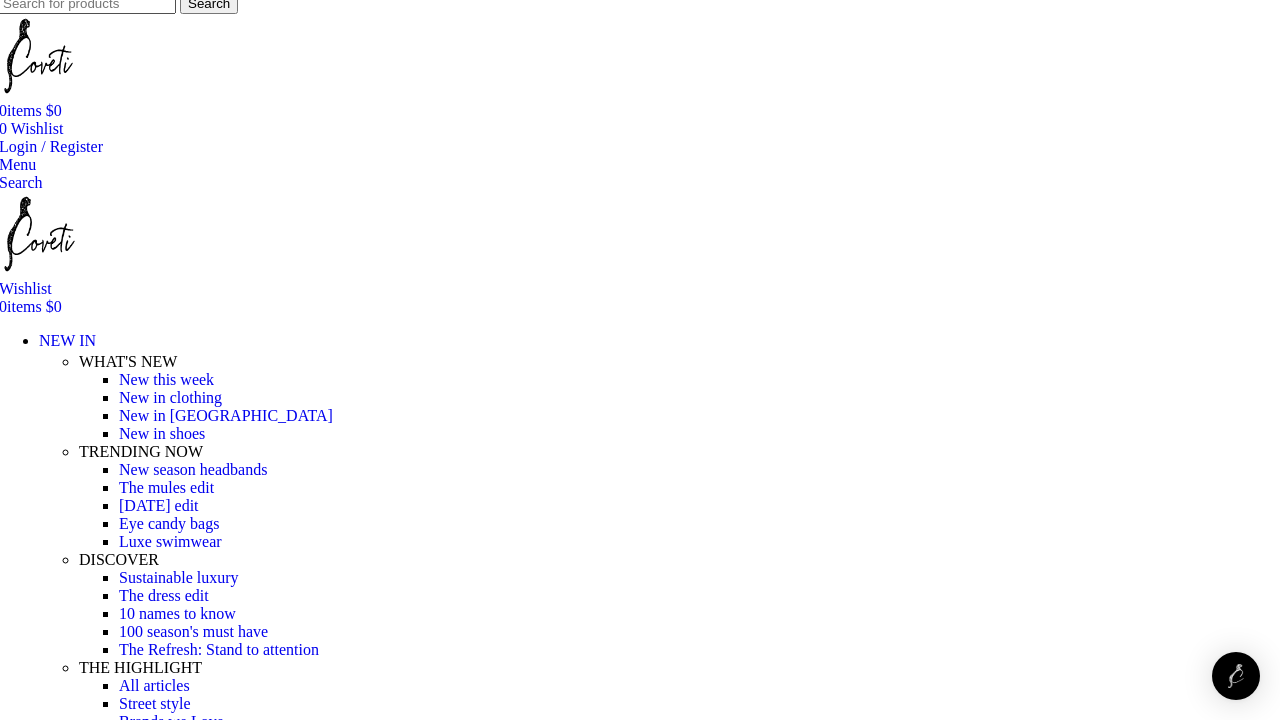 scroll, scrollTop: 30, scrollLeft: 0, axis: vertical 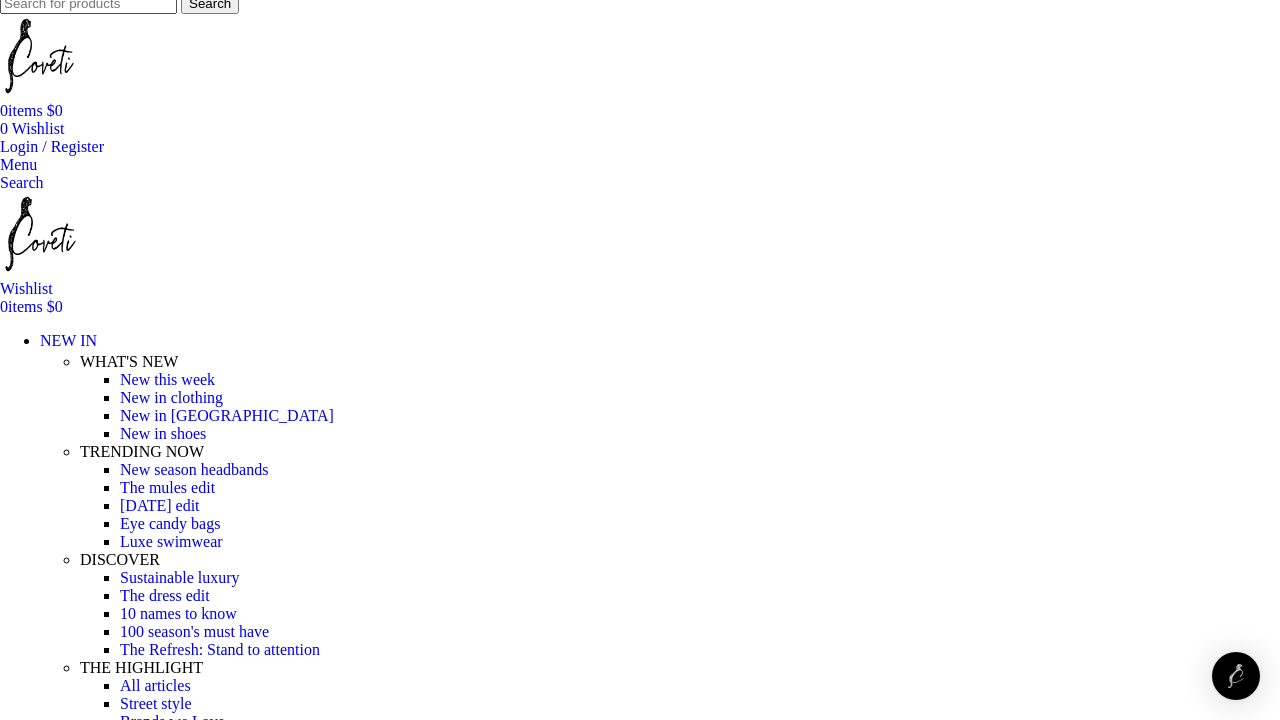 click at bounding box center [640, 19950] 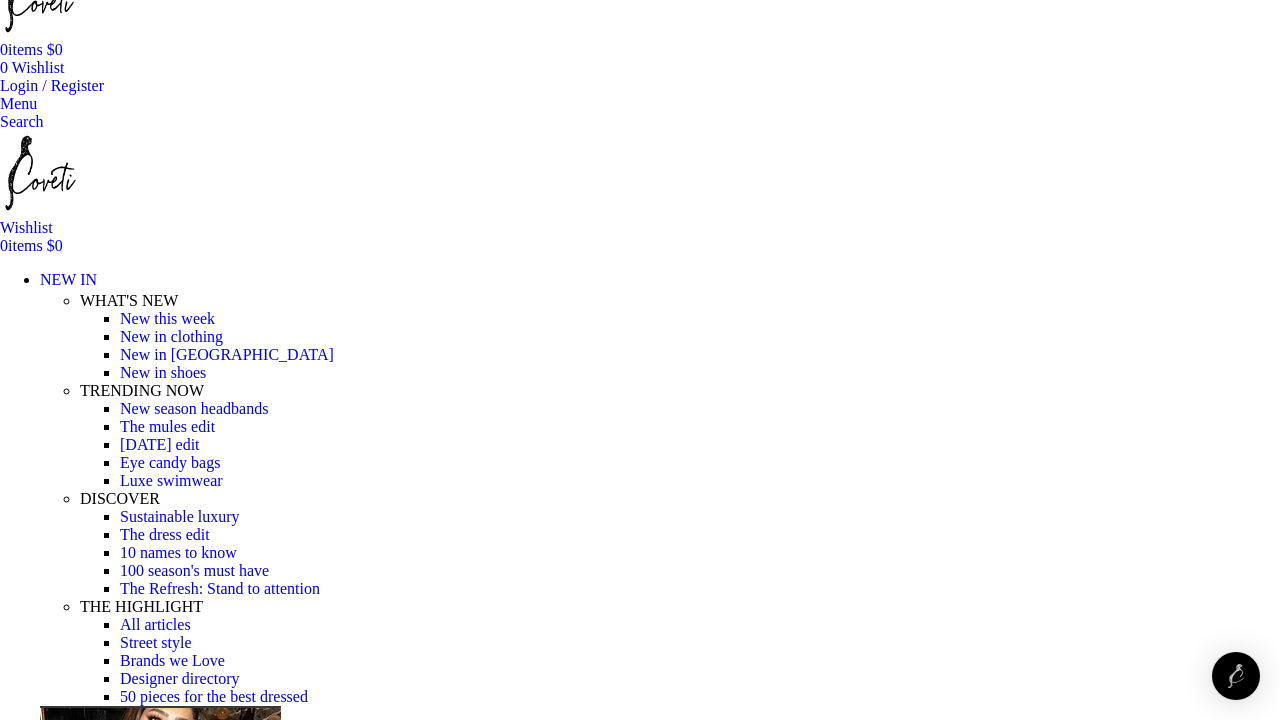 scroll, scrollTop: 93, scrollLeft: 0, axis: vertical 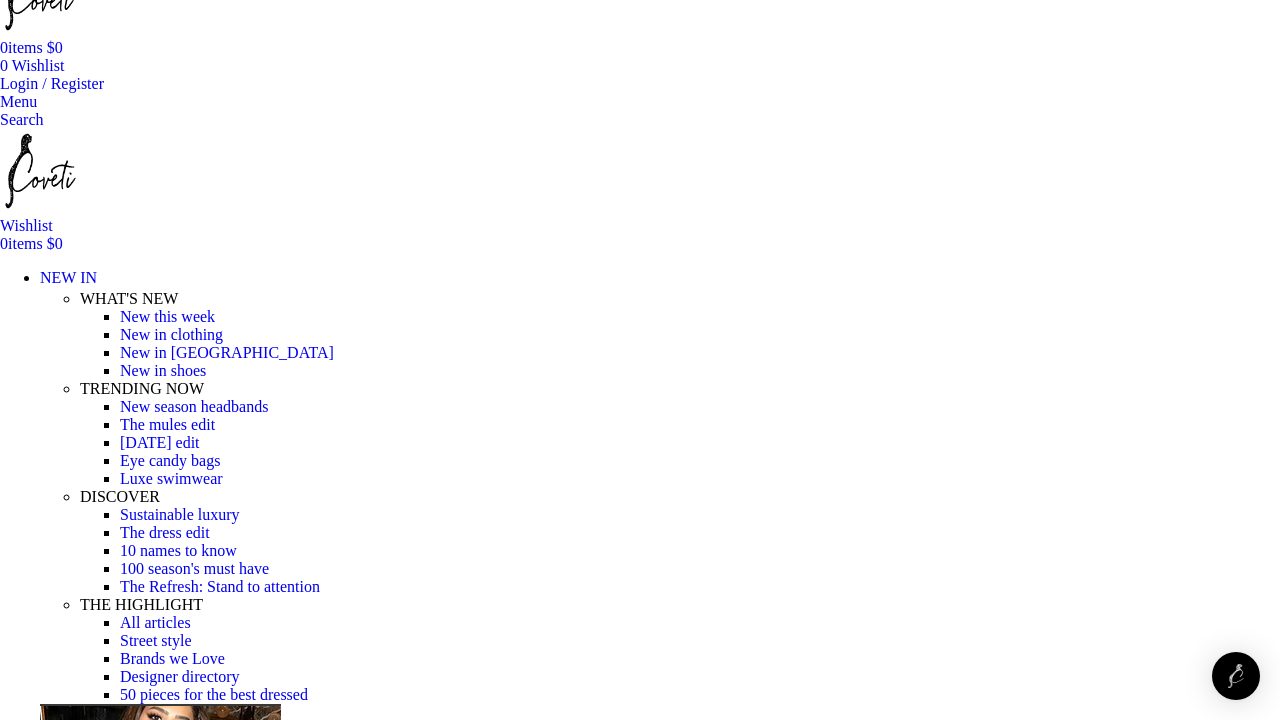 click on "[PERSON_NAME]" at bounding box center [103, 4984] 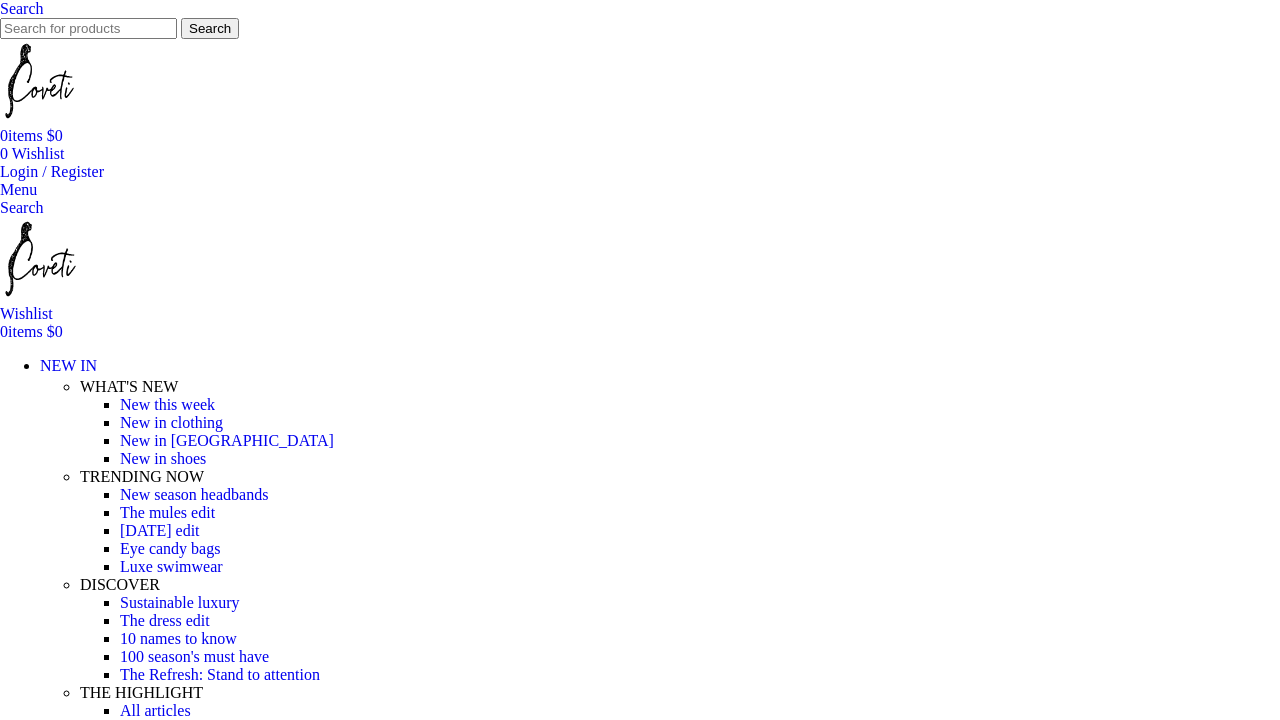 scroll, scrollTop: 195, scrollLeft: 0, axis: vertical 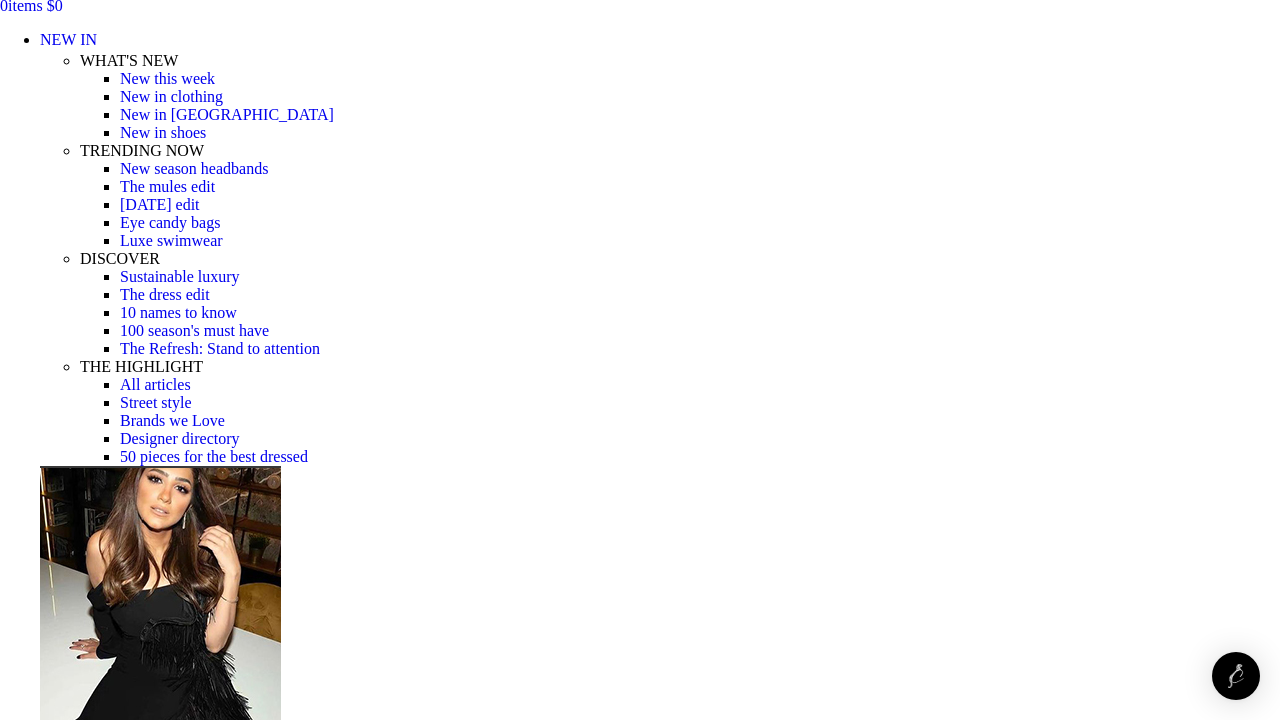 click at bounding box center (310, 27478) 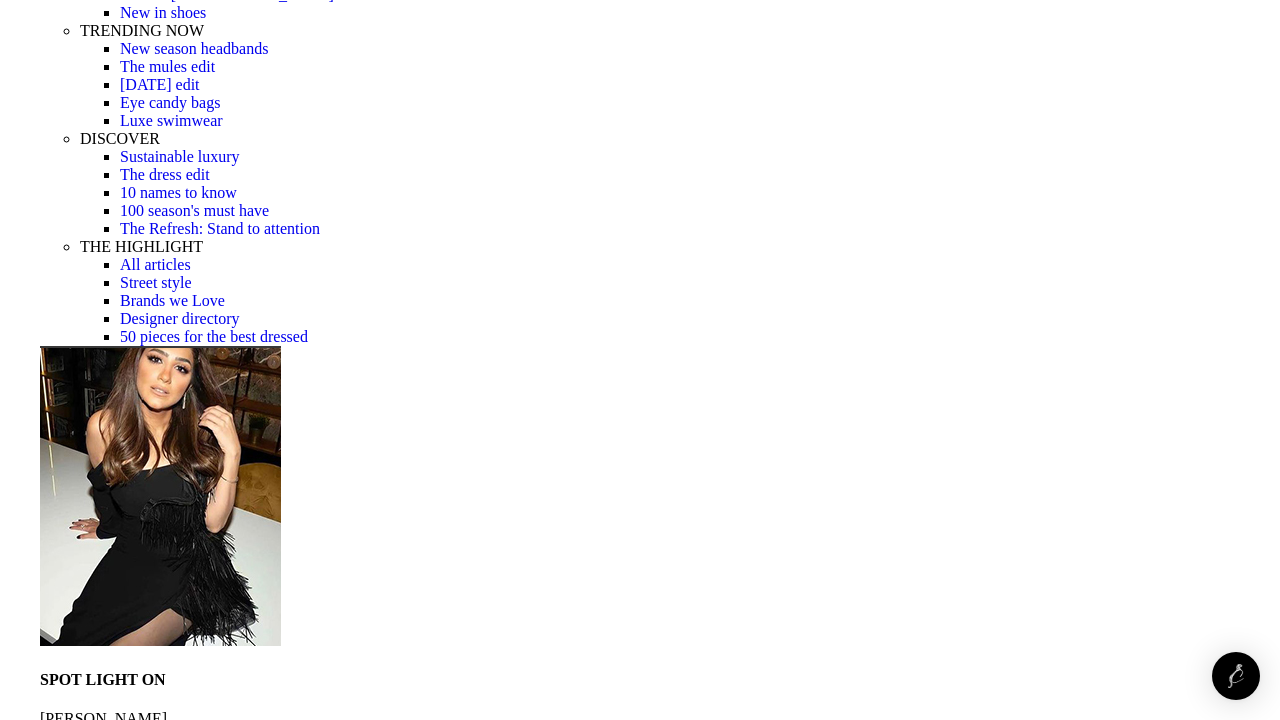 scroll, scrollTop: 514, scrollLeft: 0, axis: vertical 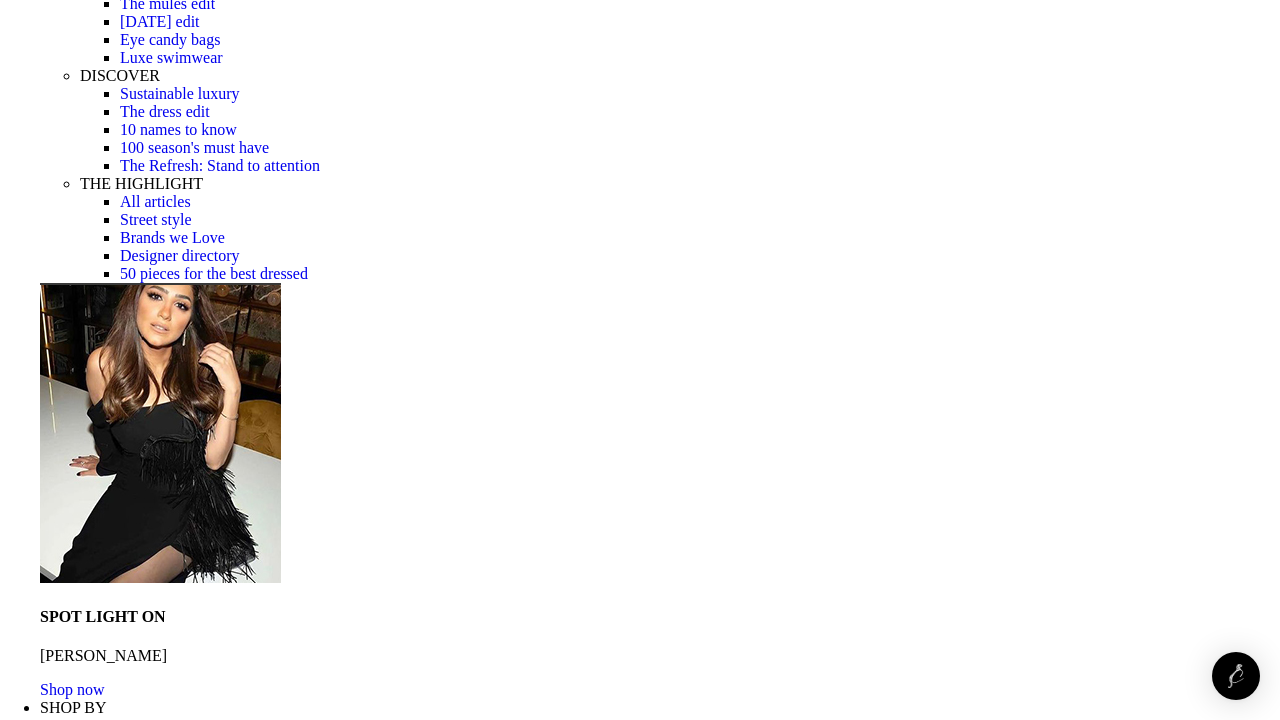 click at bounding box center [310, 18128] 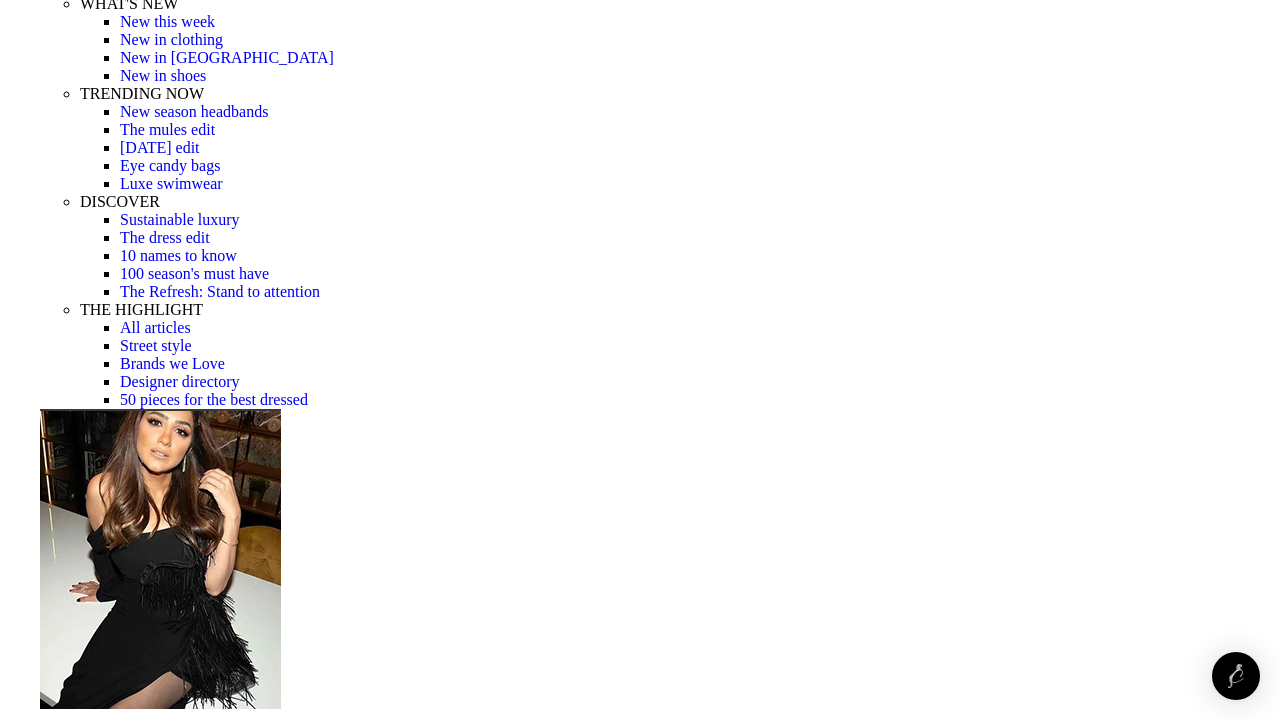 scroll, scrollTop: 390, scrollLeft: 0, axis: vertical 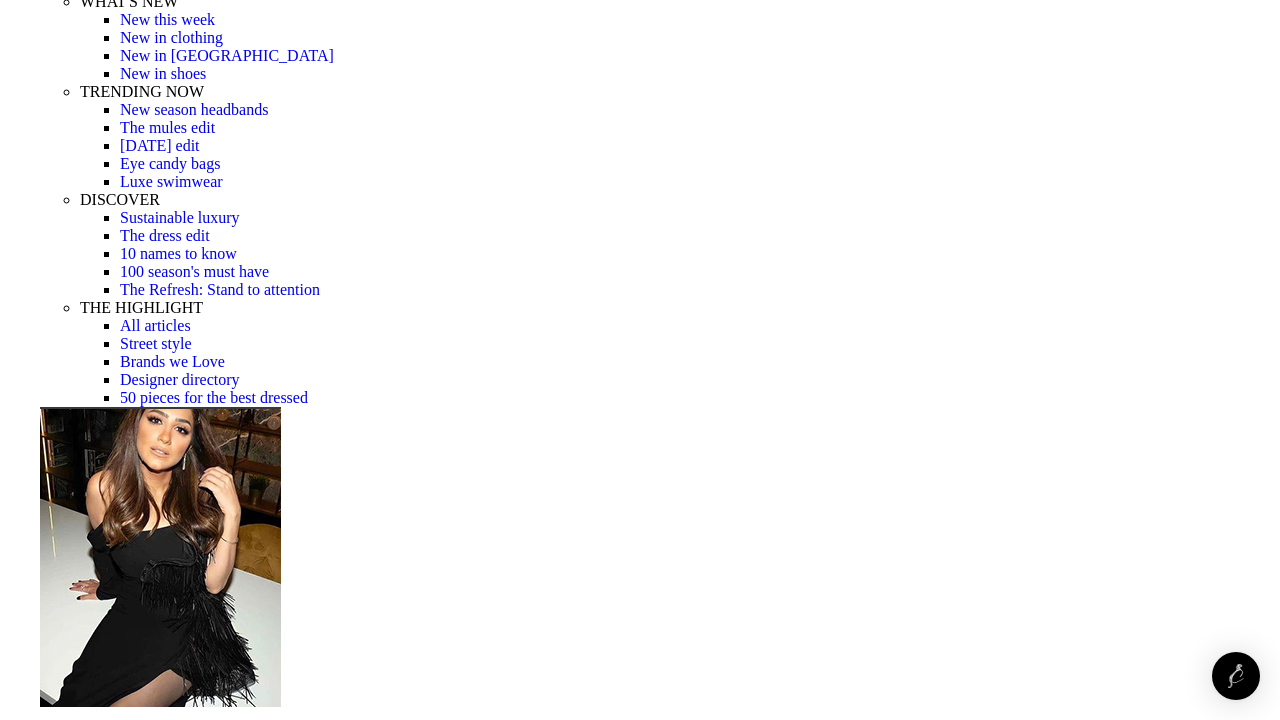 click at bounding box center [310, 17872] 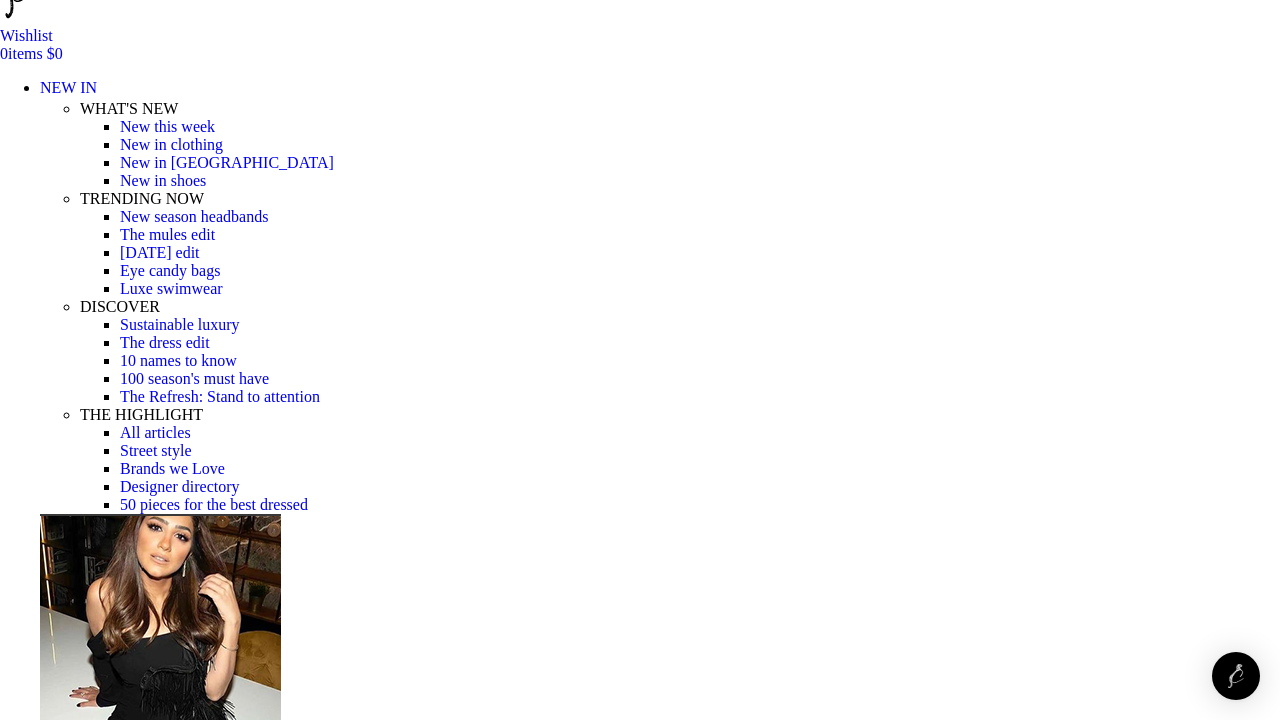 scroll, scrollTop: 237, scrollLeft: 0, axis: vertical 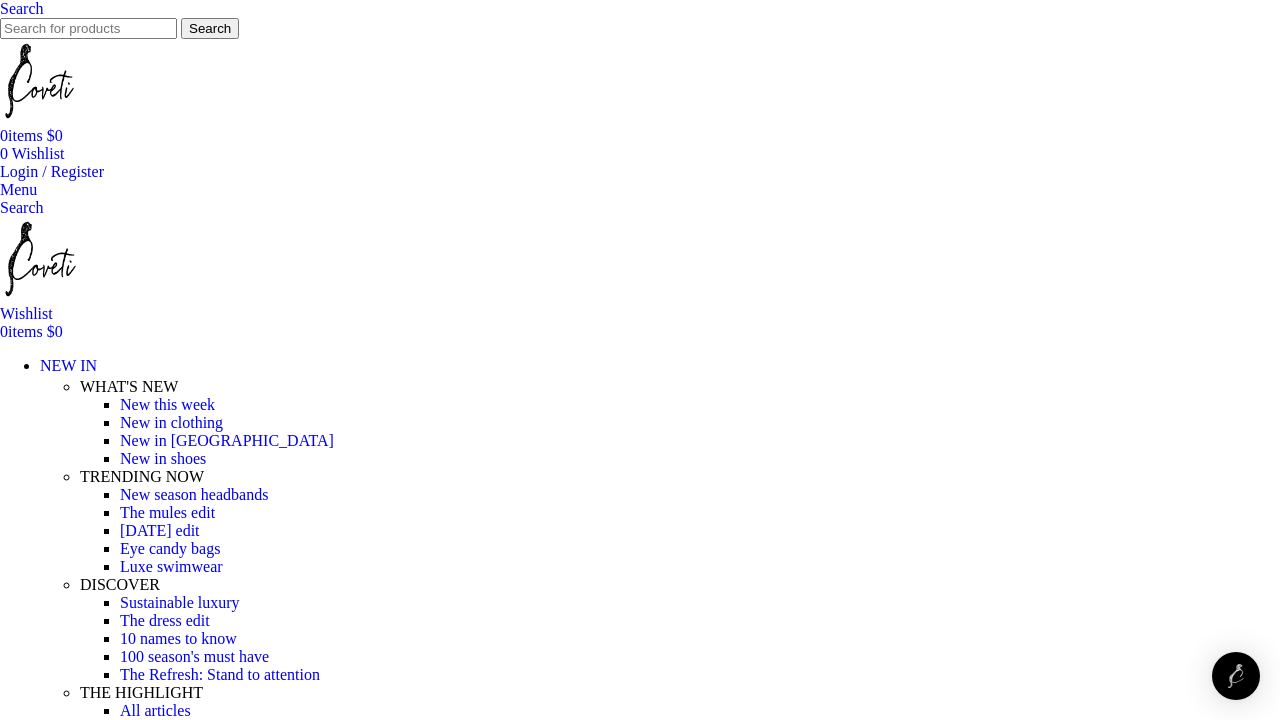 click on "16Arlington" at bounding box center (79, 5036) 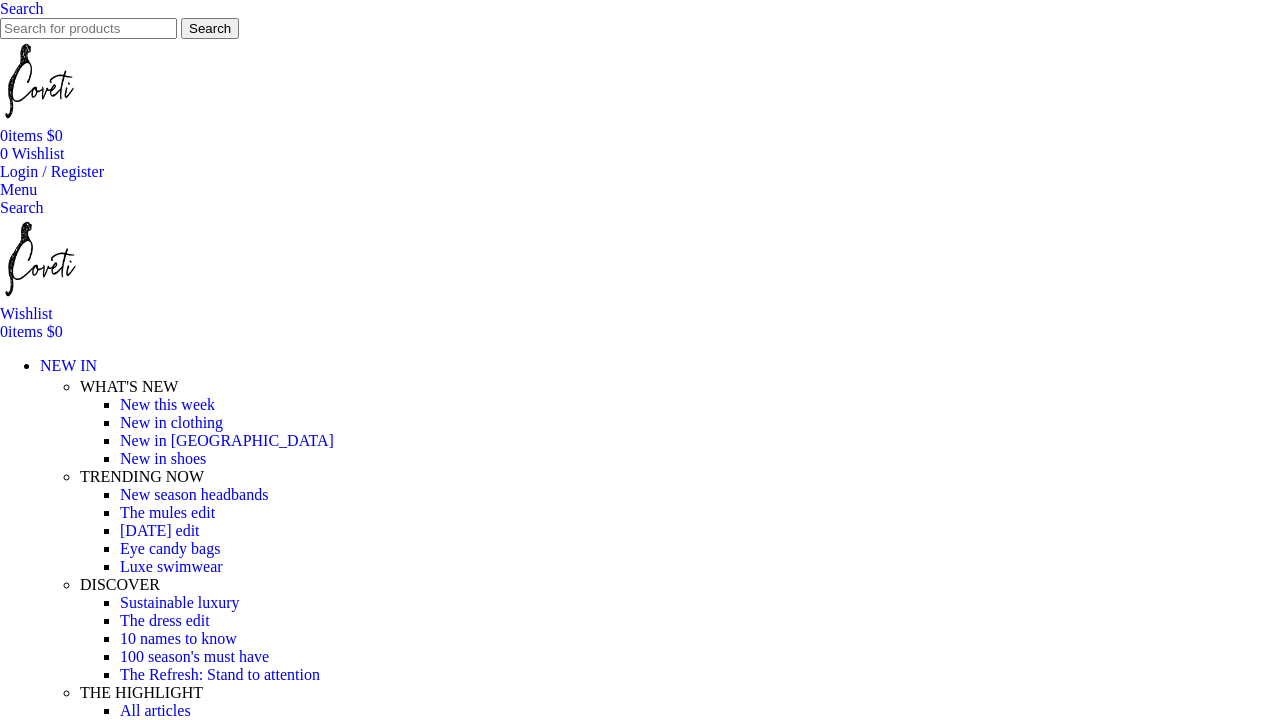 scroll, scrollTop: 219, scrollLeft: 0, axis: vertical 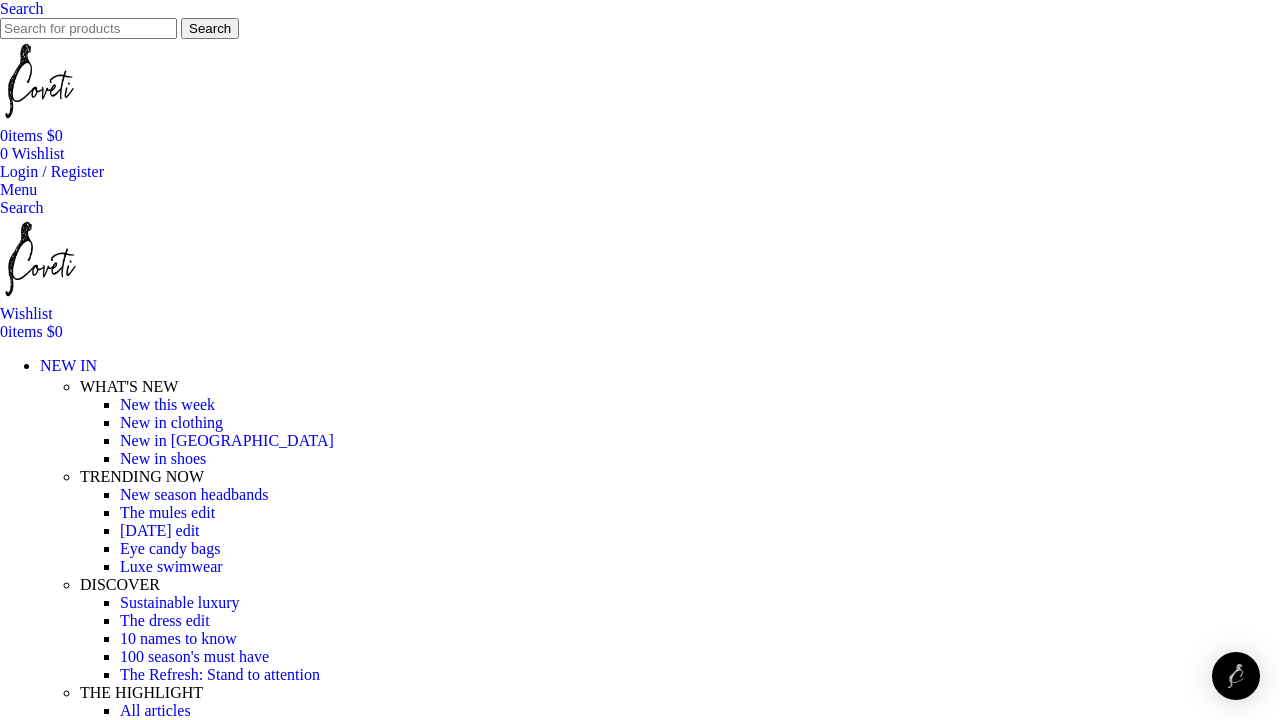 click on "Loes Vrij" at bounding box center (70, 5090) 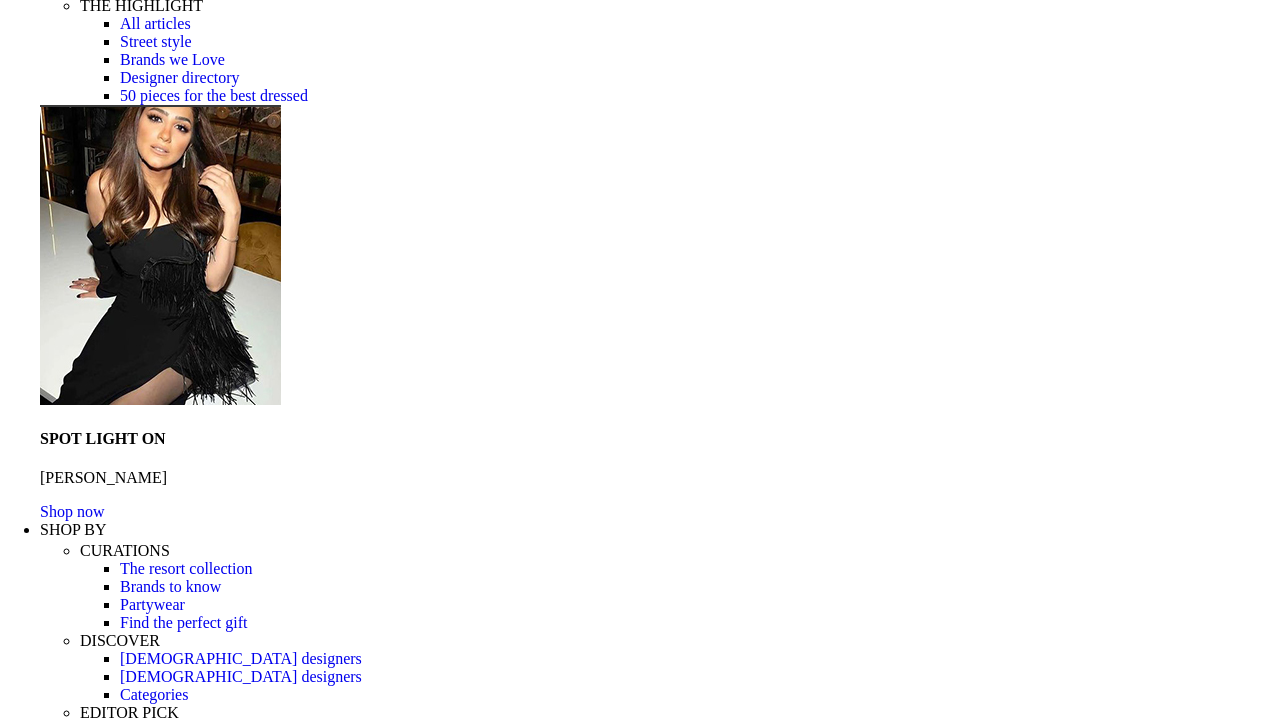 scroll, scrollTop: 0, scrollLeft: 0, axis: both 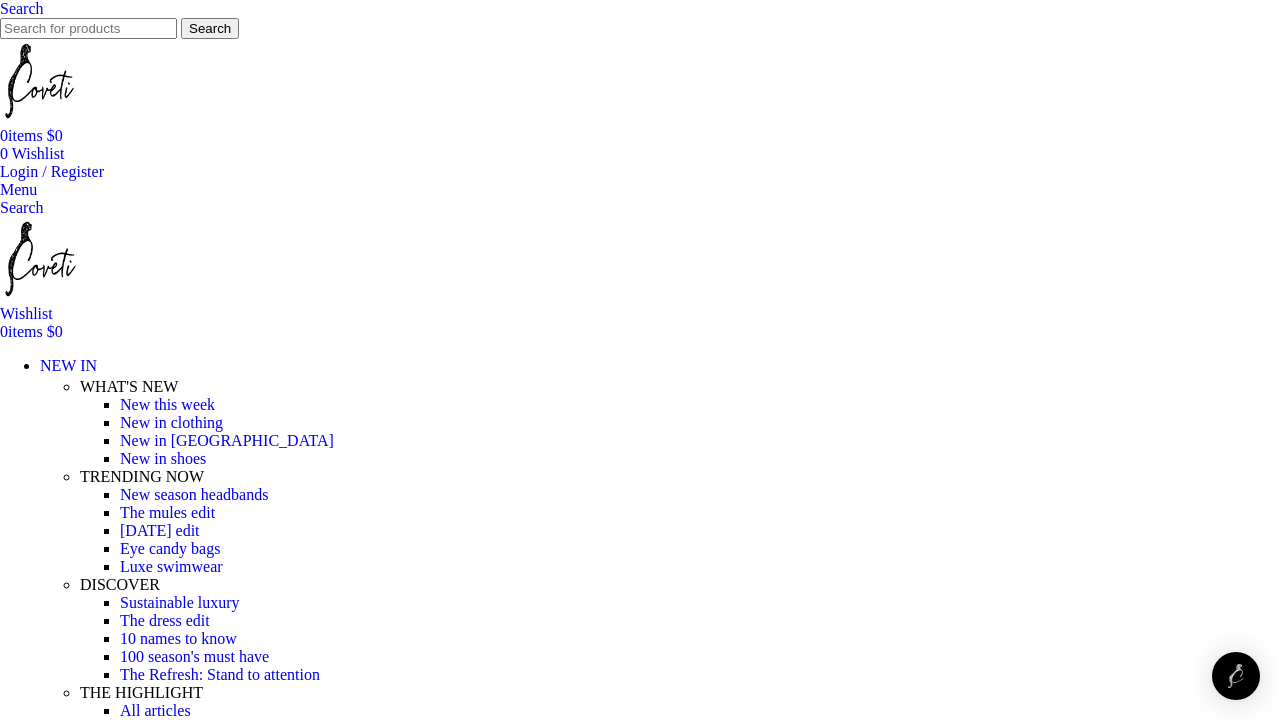 click on "Dresses" at bounding box center (145, 6458) 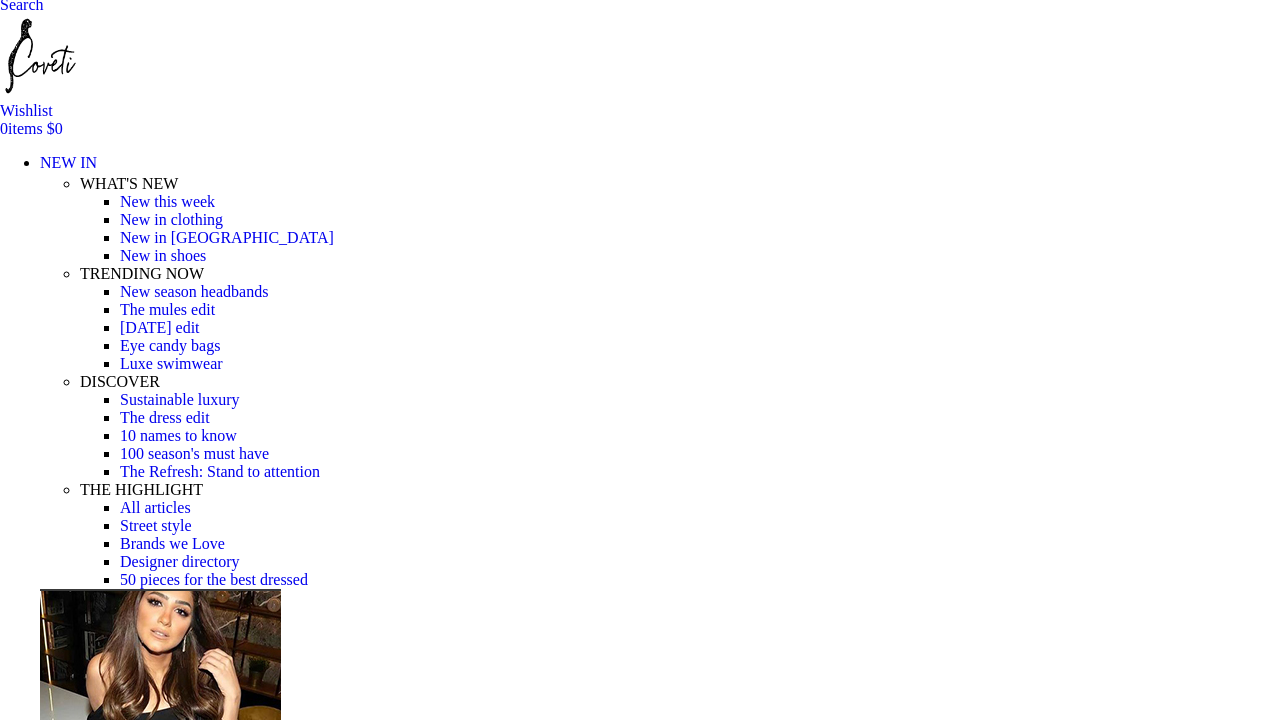 scroll, scrollTop: 258, scrollLeft: 0, axis: vertical 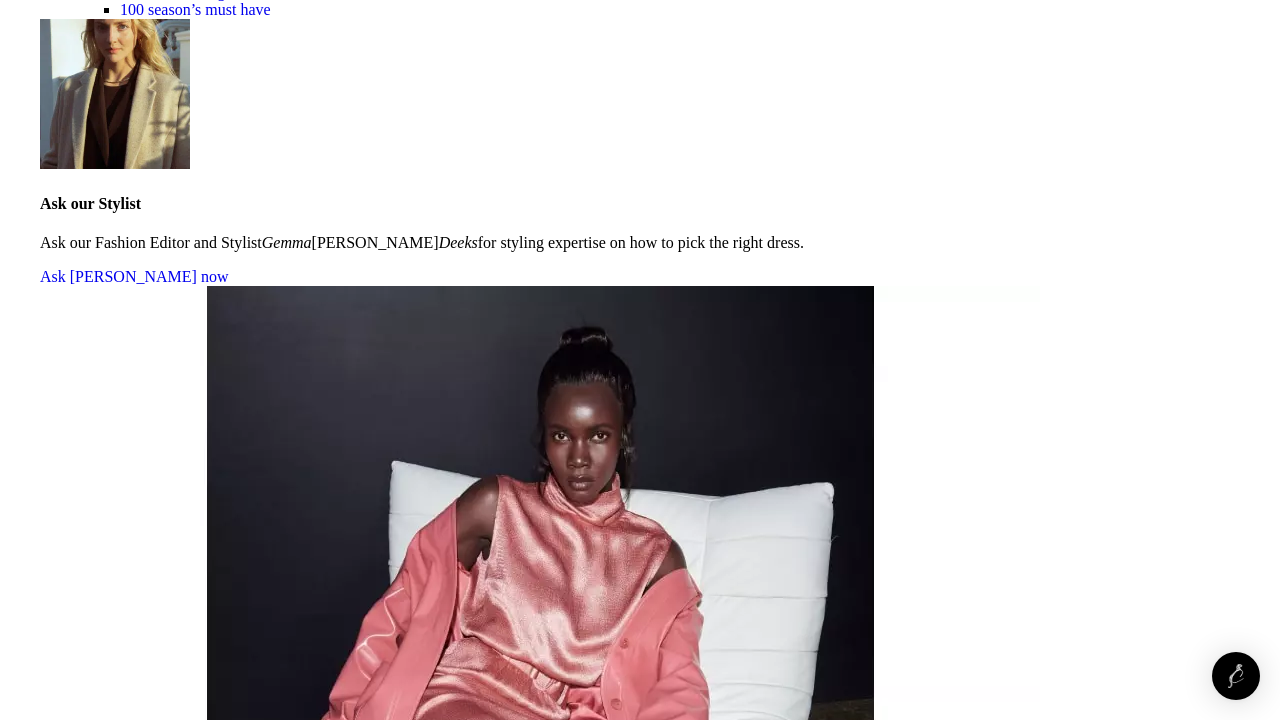 click on "2" at bounding box center (44, 54872) 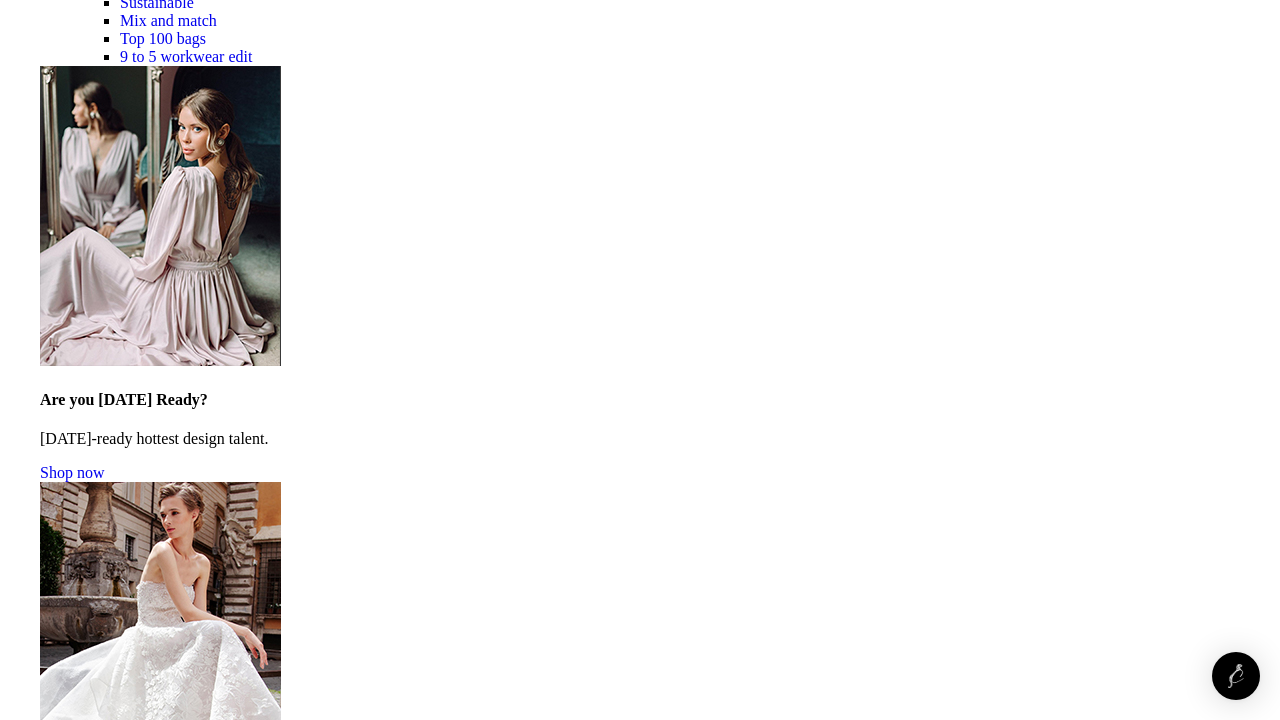 scroll, scrollTop: 611, scrollLeft: 0, axis: vertical 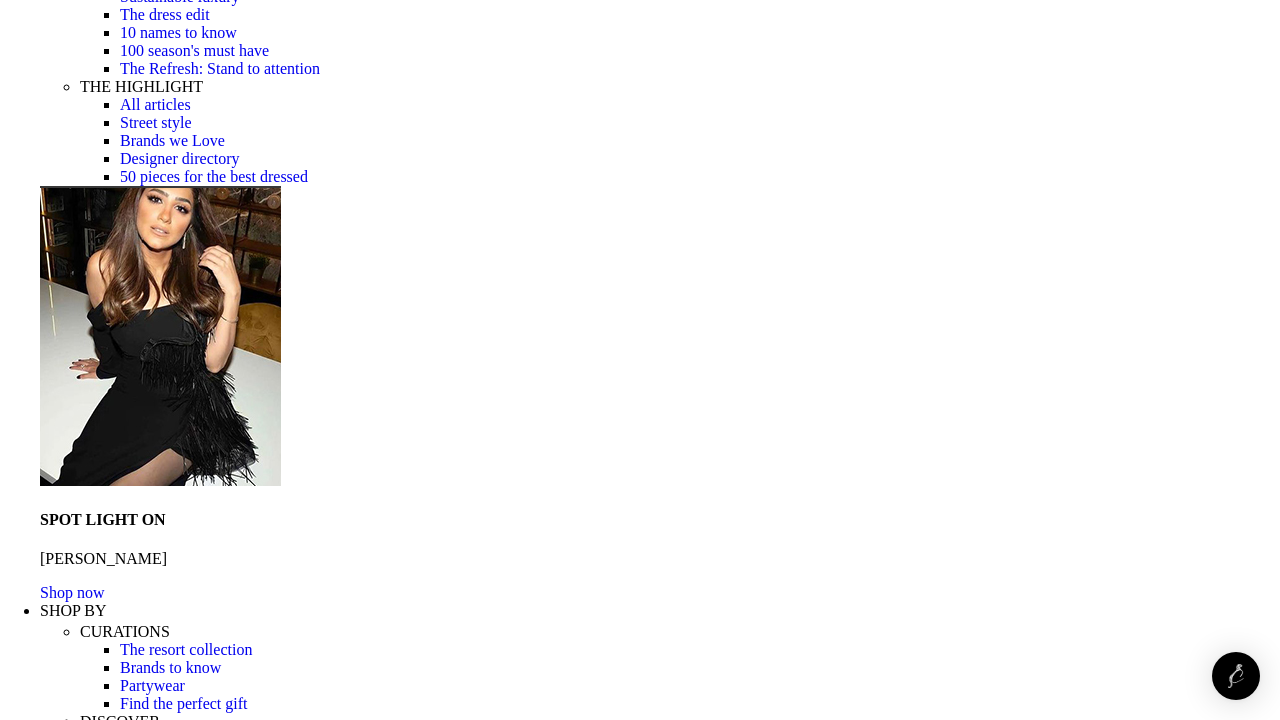 click on "Dresses" at bounding box center (145, 5852) 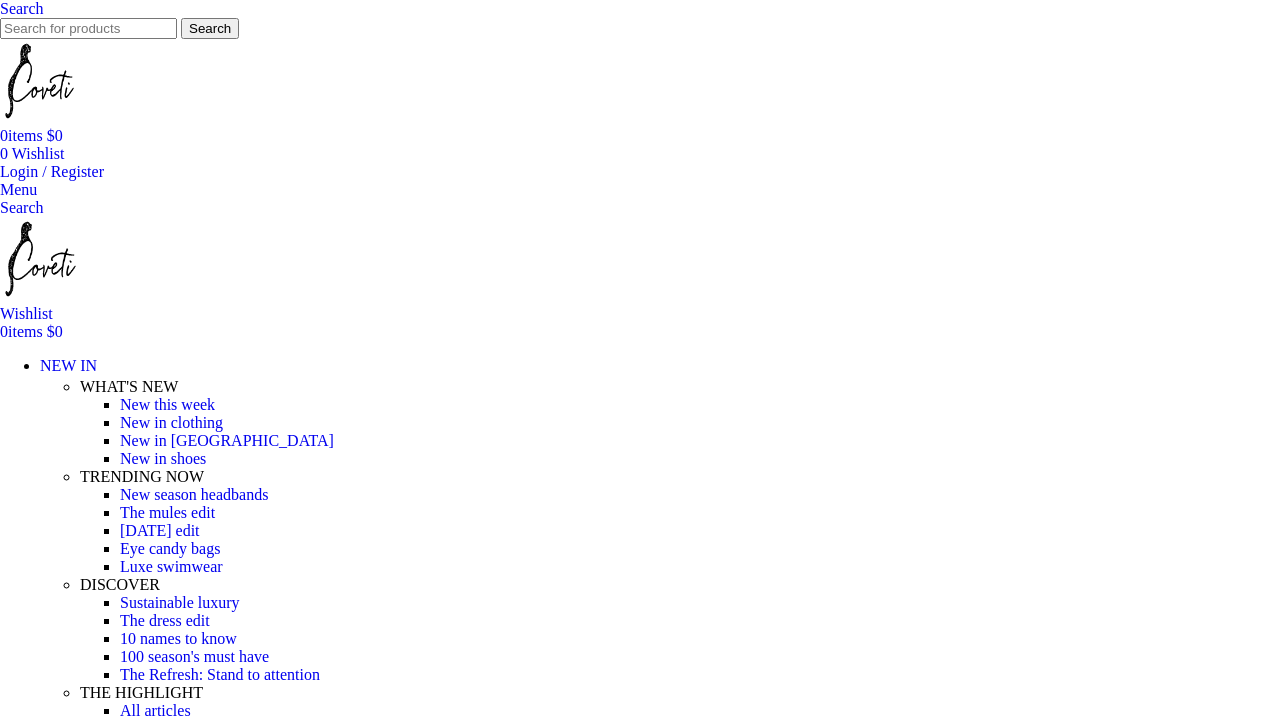 scroll, scrollTop: 0, scrollLeft: 0, axis: both 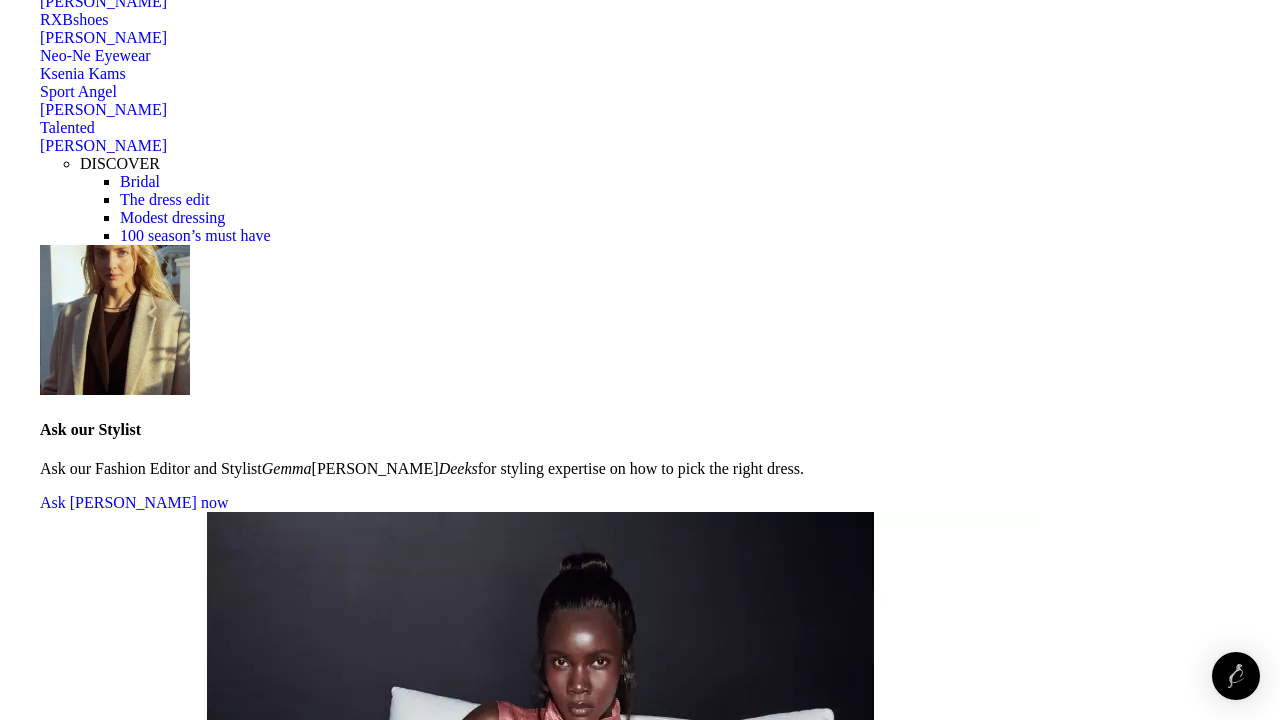 click on "335" at bounding box center (52, 55188) 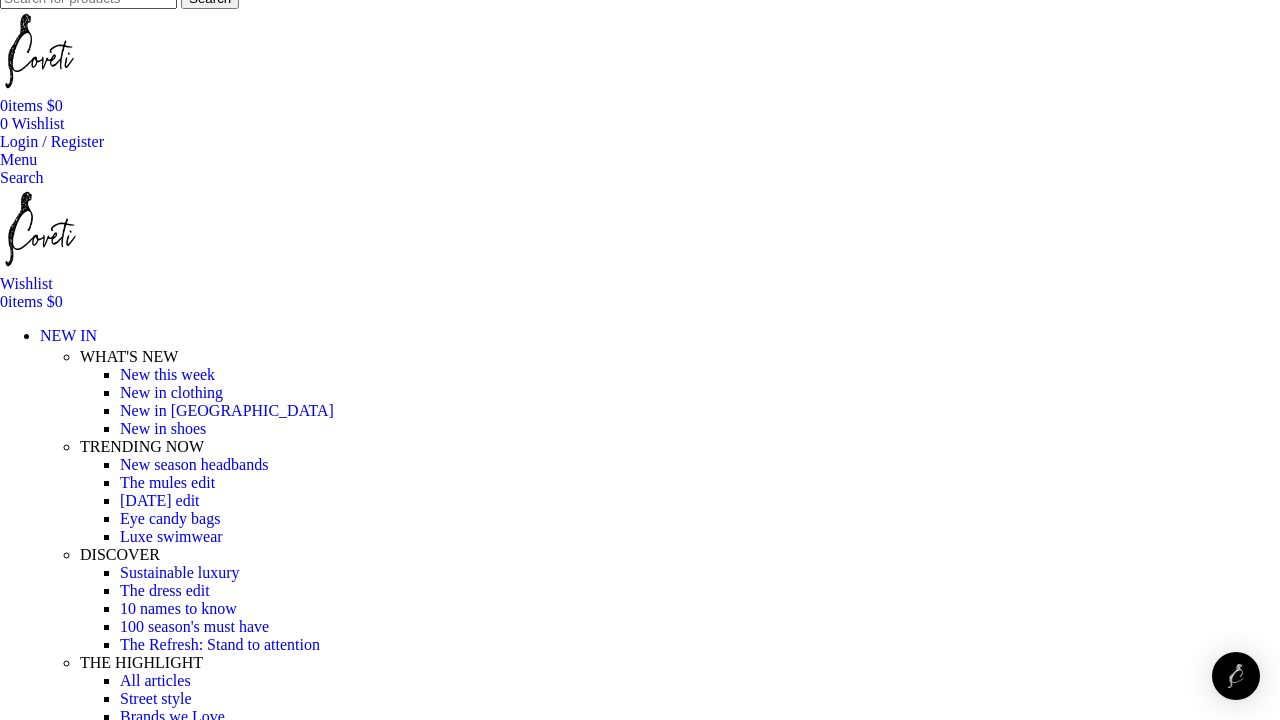 scroll, scrollTop: 0, scrollLeft: 0, axis: both 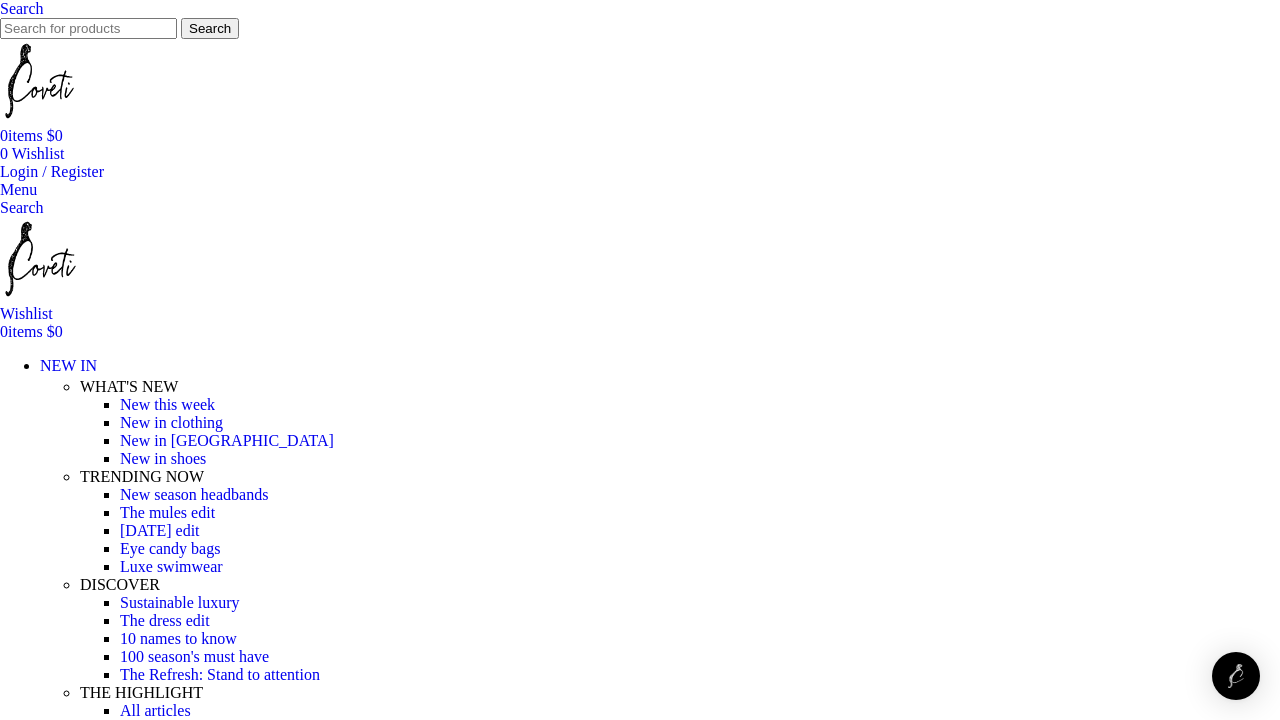 click on "Categories" at bounding box center (640, 16199) 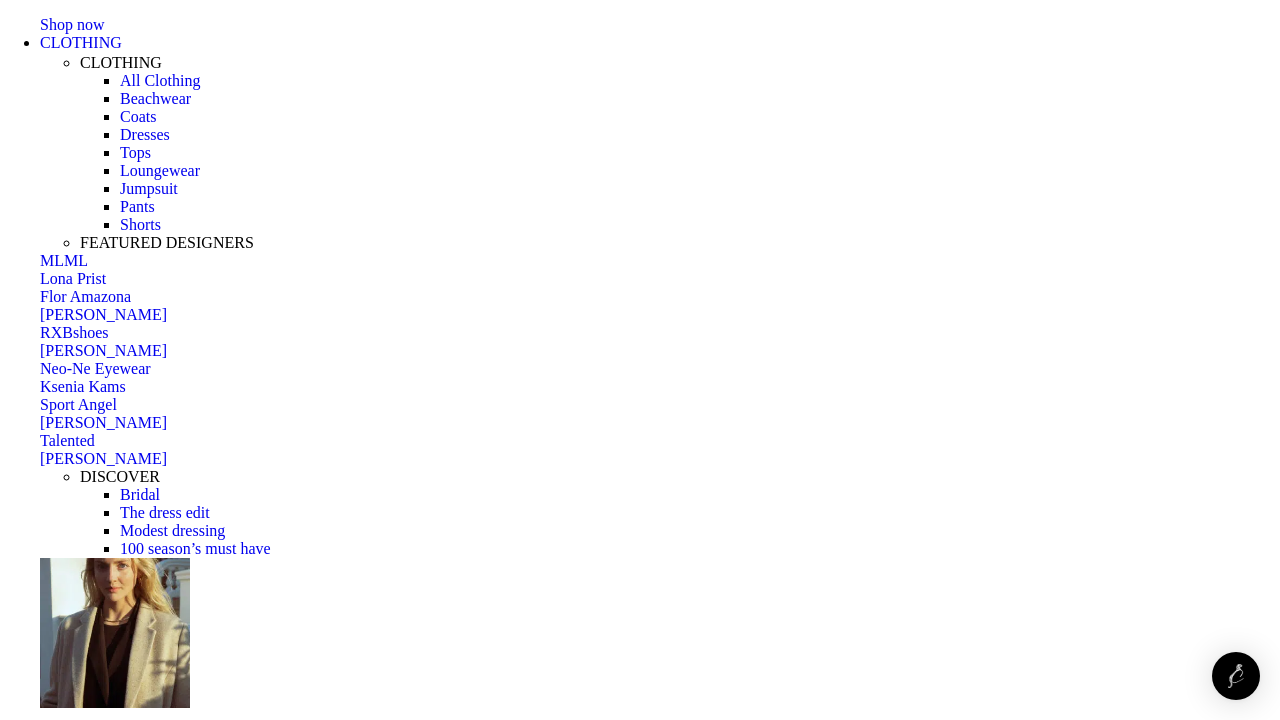 scroll, scrollTop: 6342, scrollLeft: 0, axis: vertical 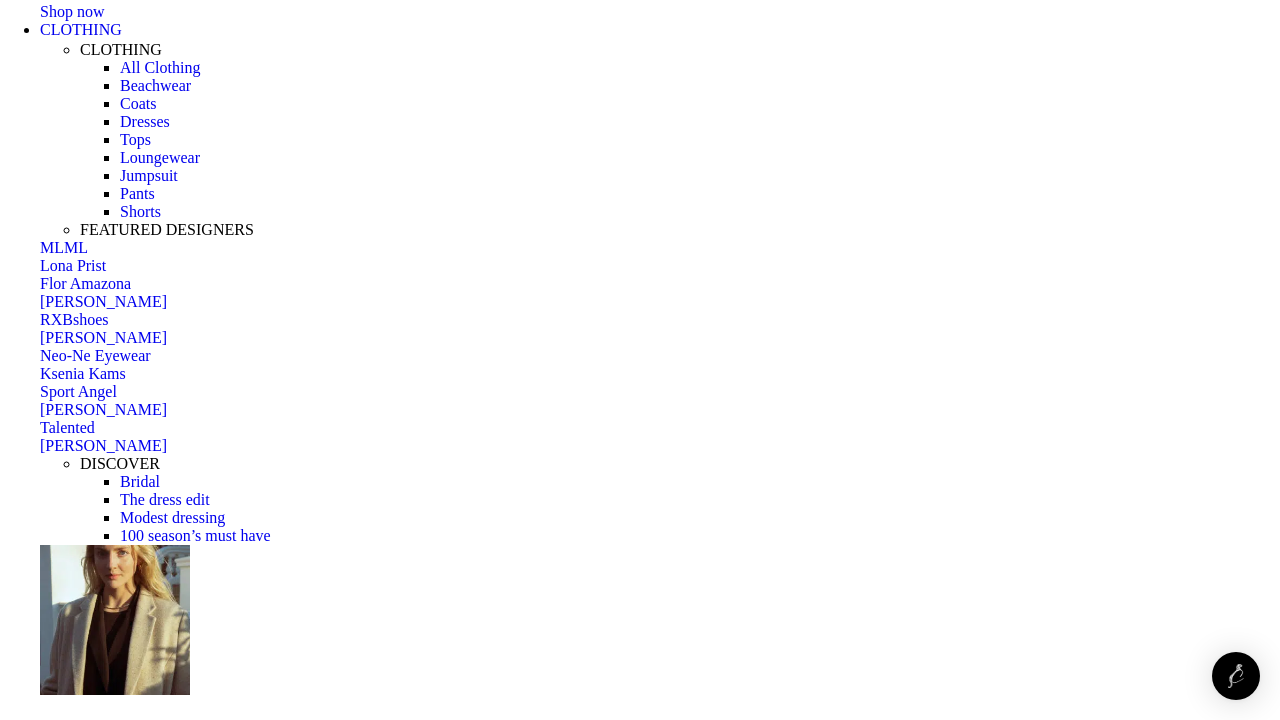 click on "332" at bounding box center (52, 48073) 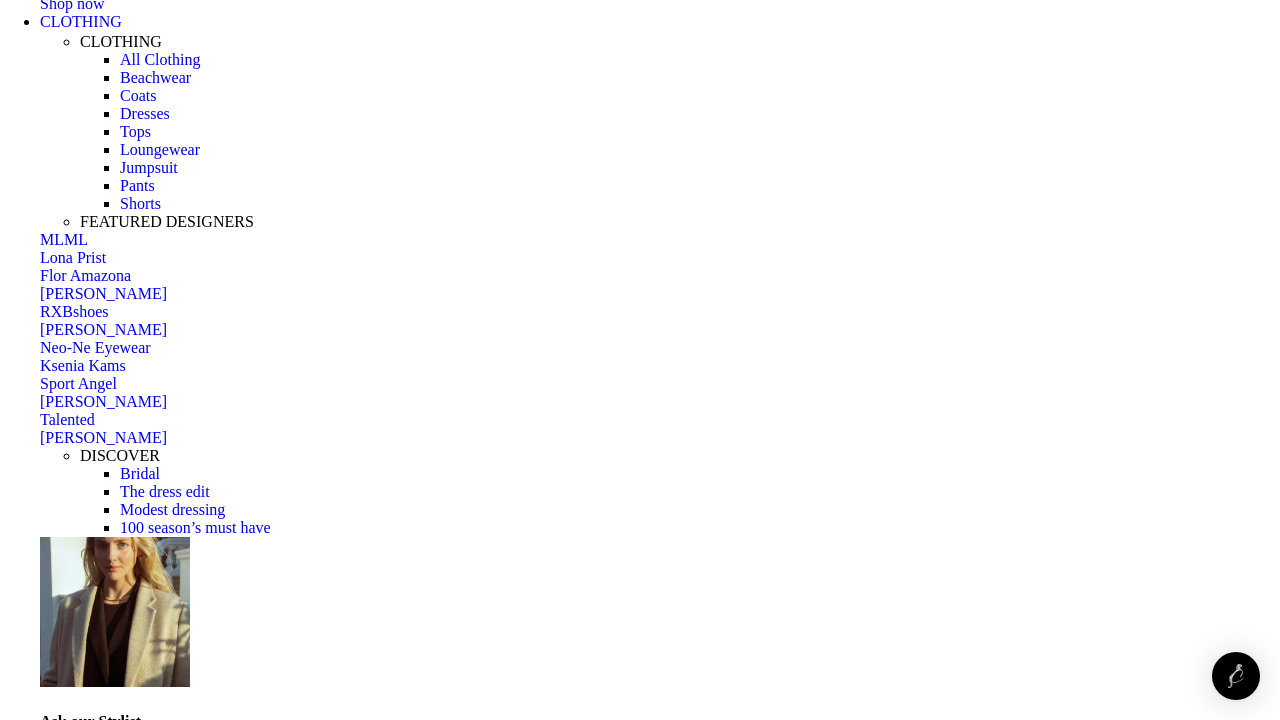 scroll, scrollTop: 6384, scrollLeft: 0, axis: vertical 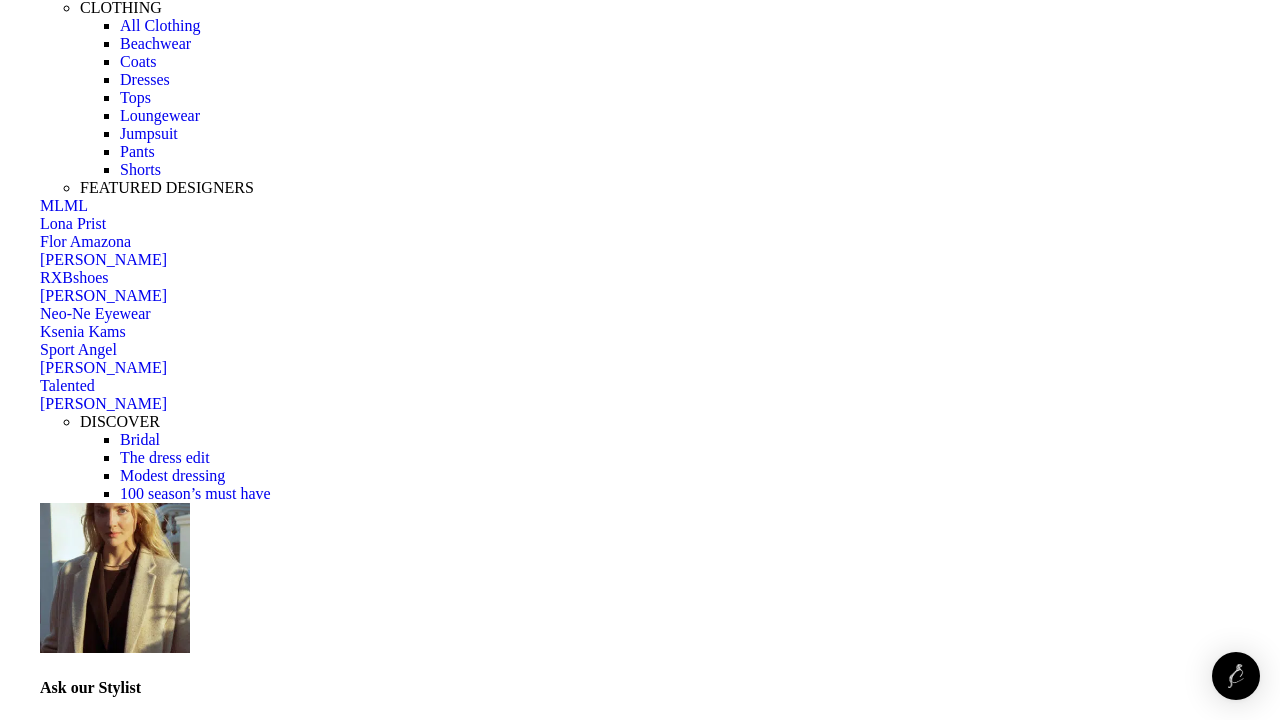click on "329" at bounding box center [52, 54991] 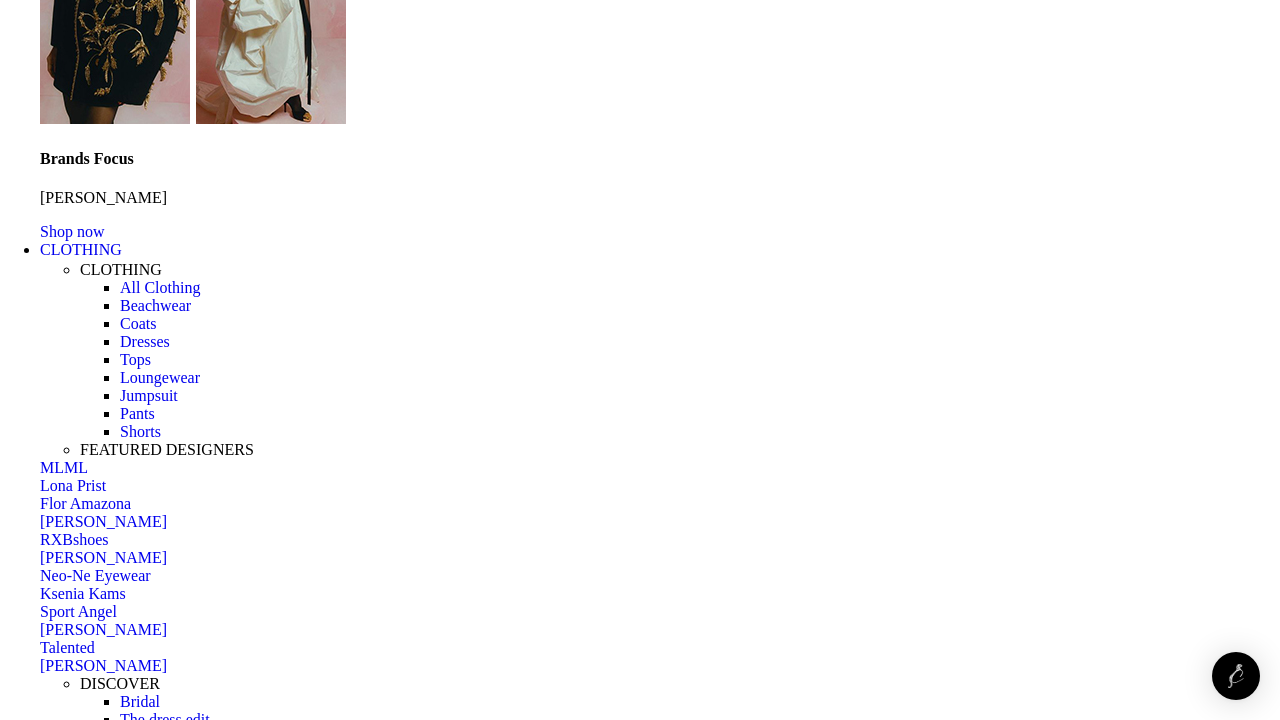 scroll, scrollTop: 6156, scrollLeft: 0, axis: vertical 